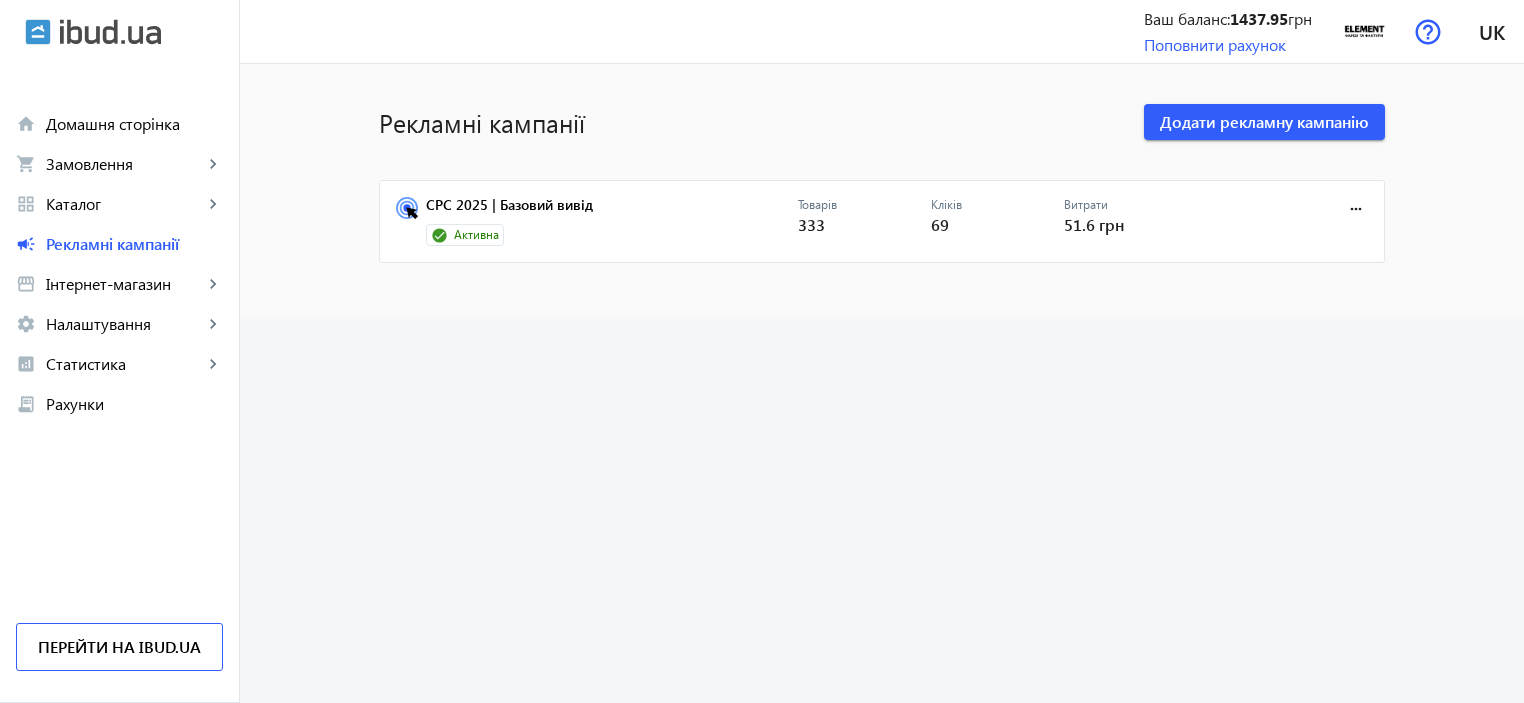 scroll, scrollTop: 0, scrollLeft: 0, axis: both 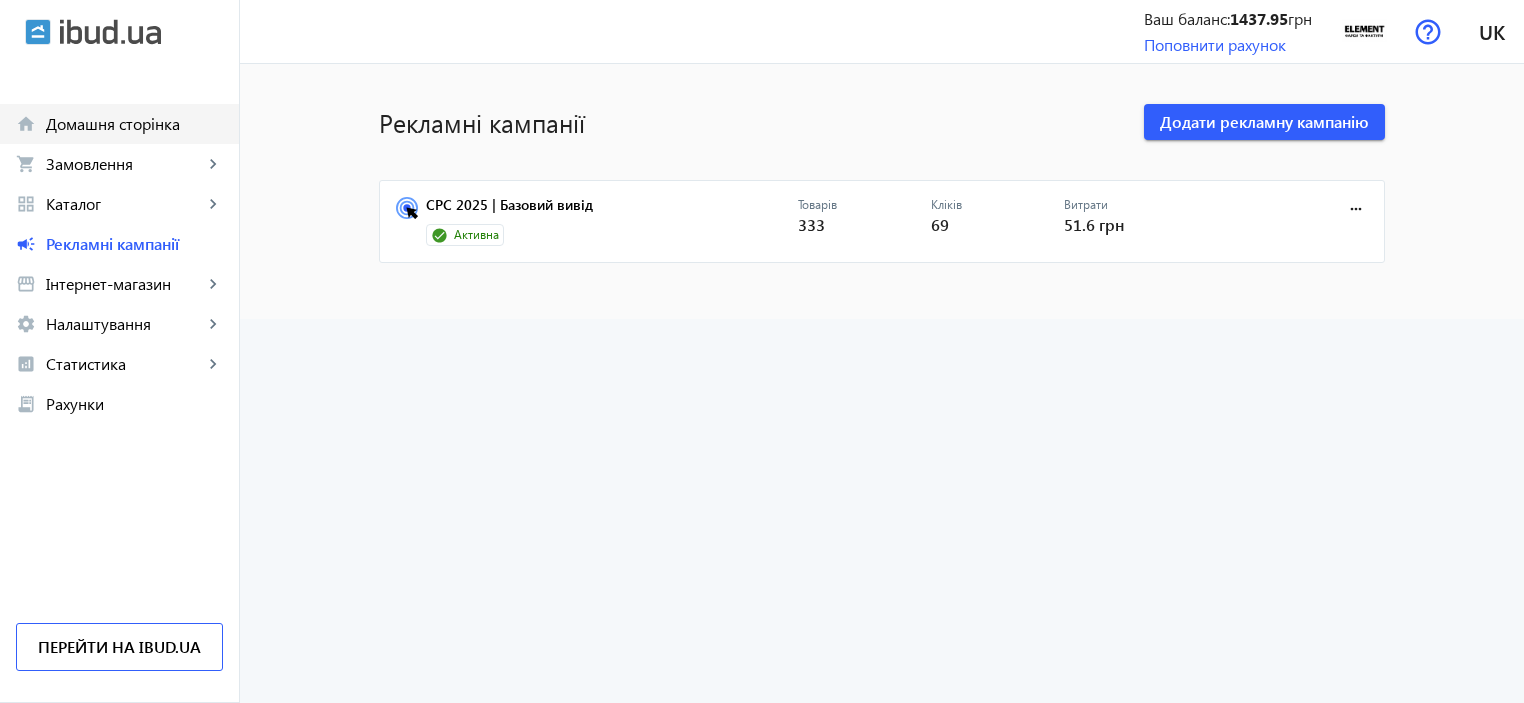 drag, startPoint x: 146, startPoint y: 171, endPoint x: 147, endPoint y: 128, distance: 43.011627 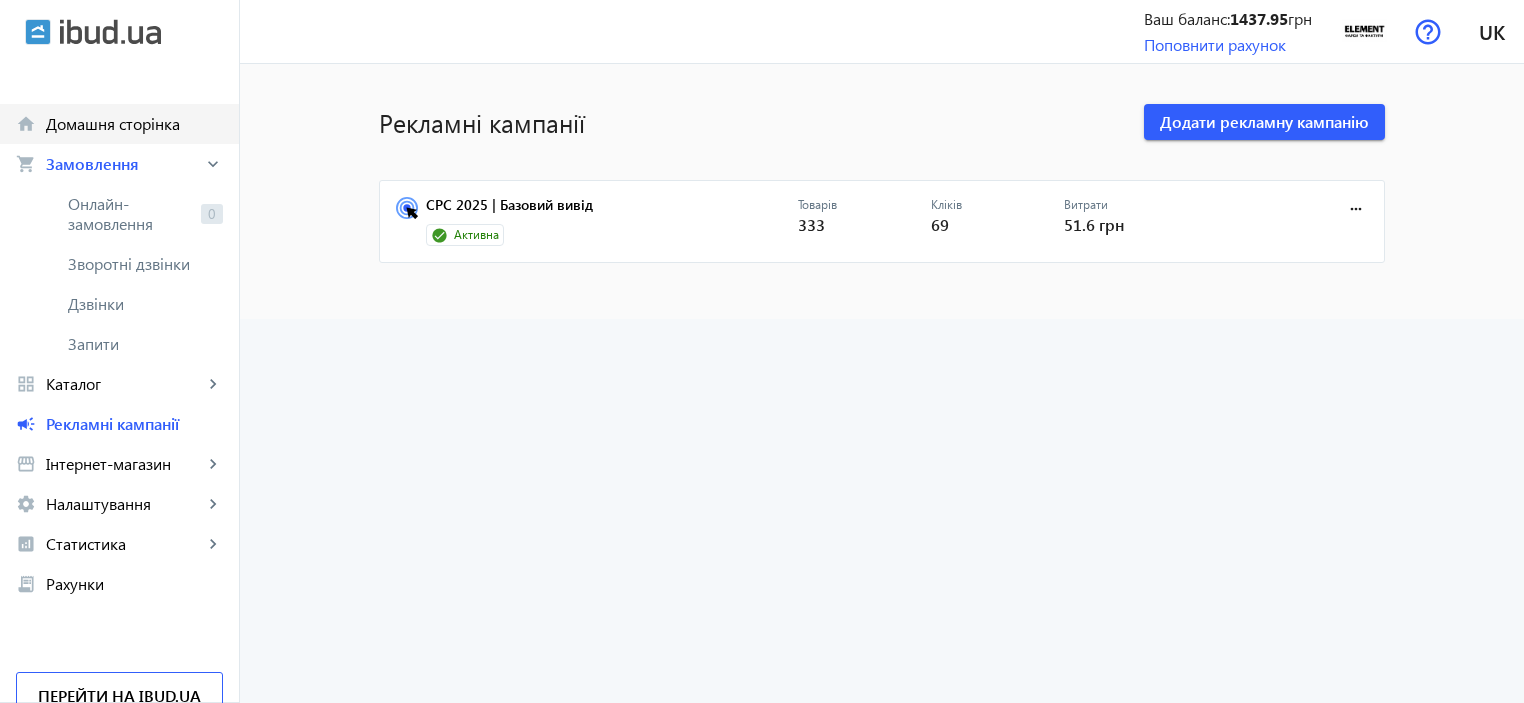 click on "Домашня сторінка" at bounding box center [134, 124] 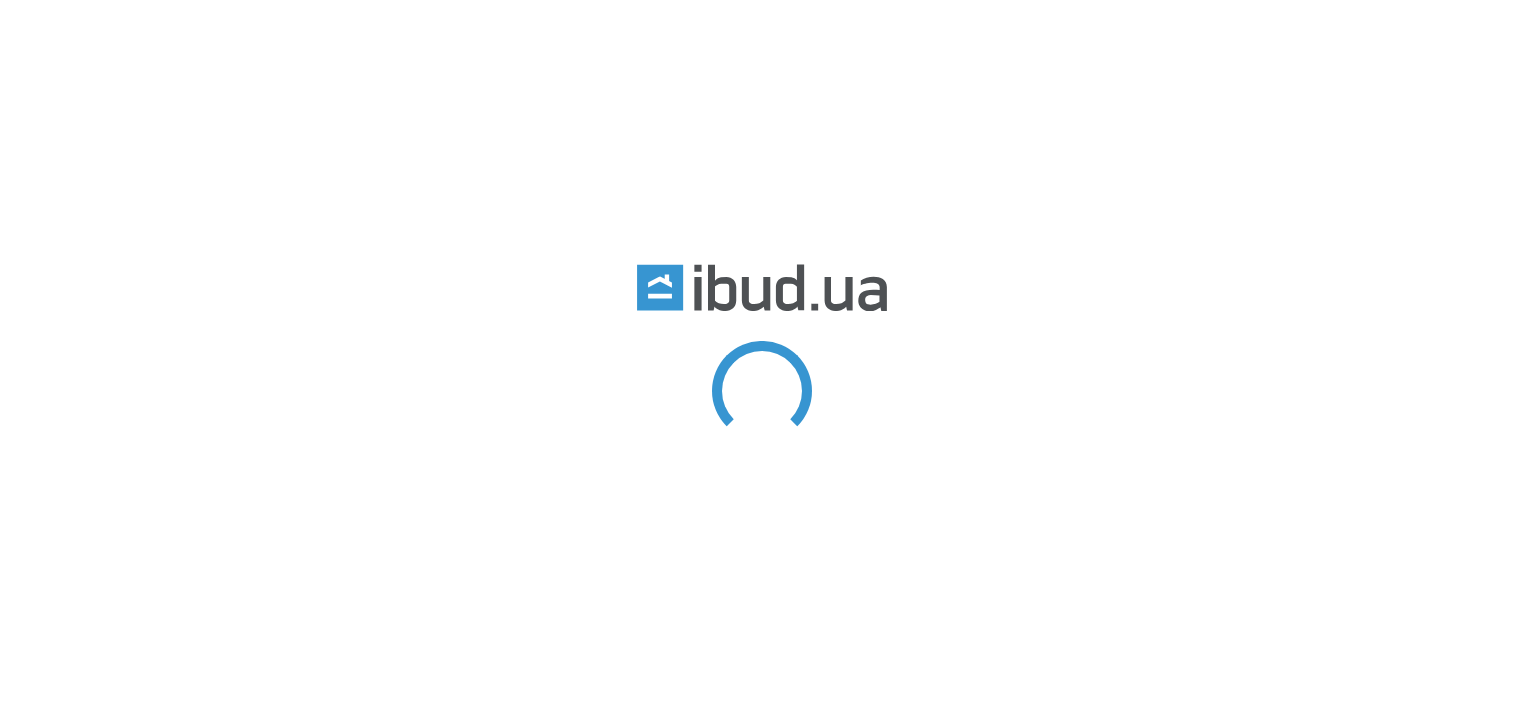 scroll, scrollTop: 0, scrollLeft: 0, axis: both 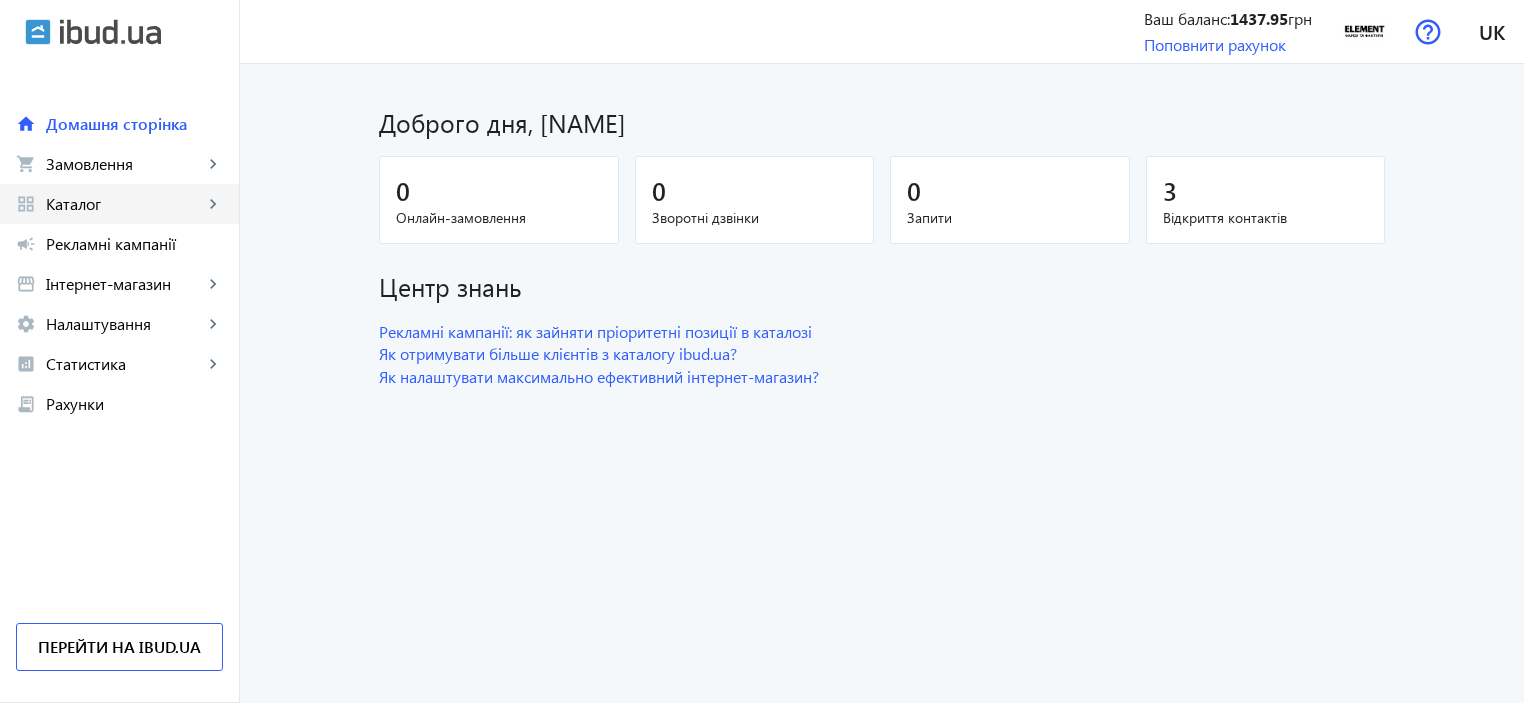 click on "Каталог" 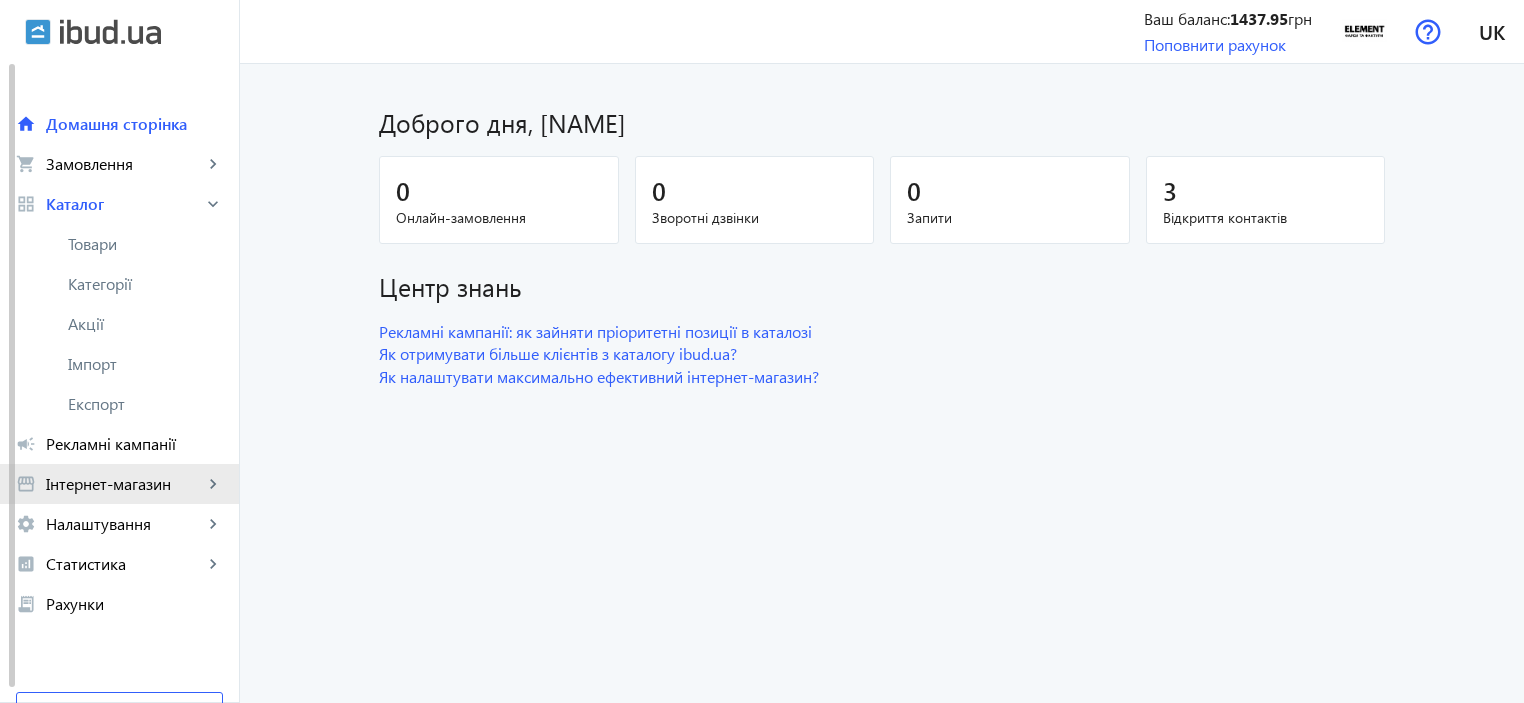 click on "Інтернет-магазин" 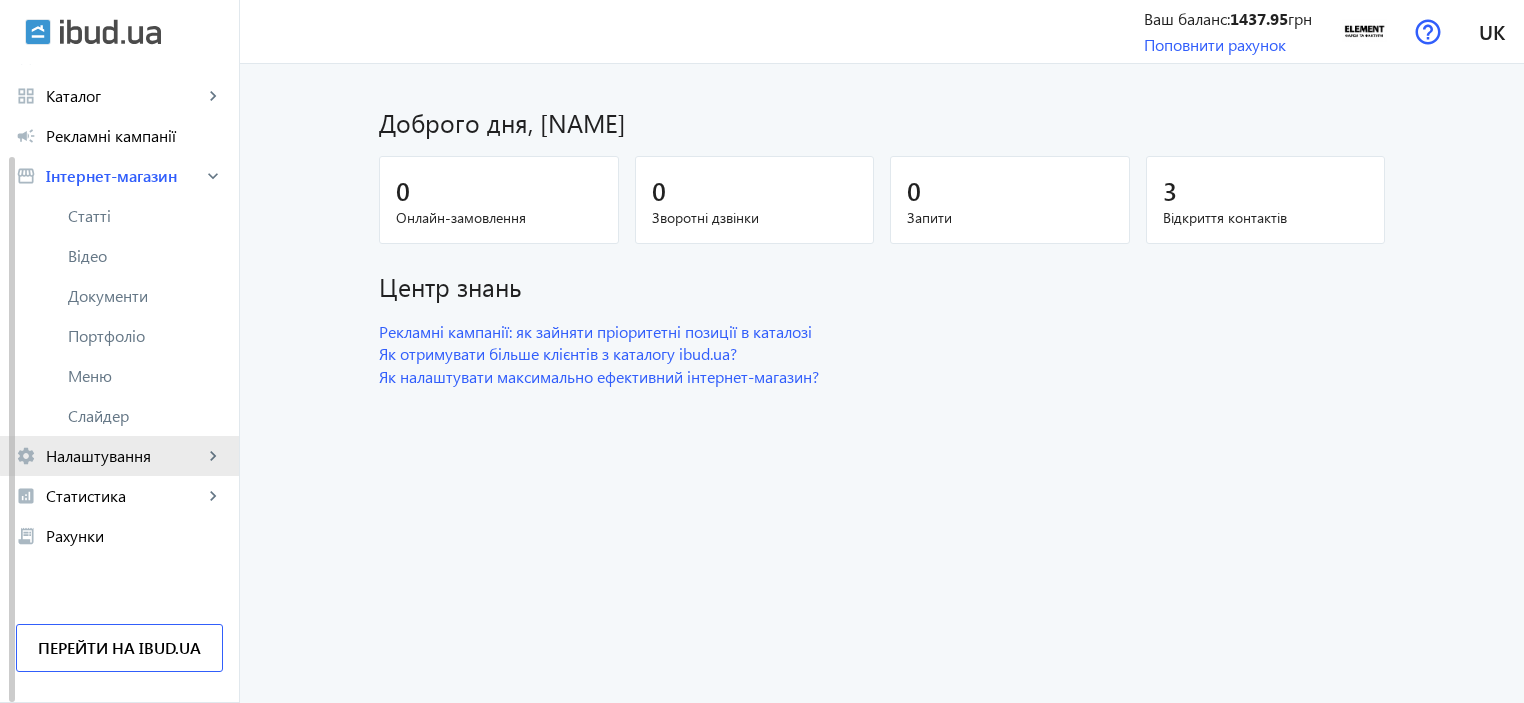 click on "Налаштування" 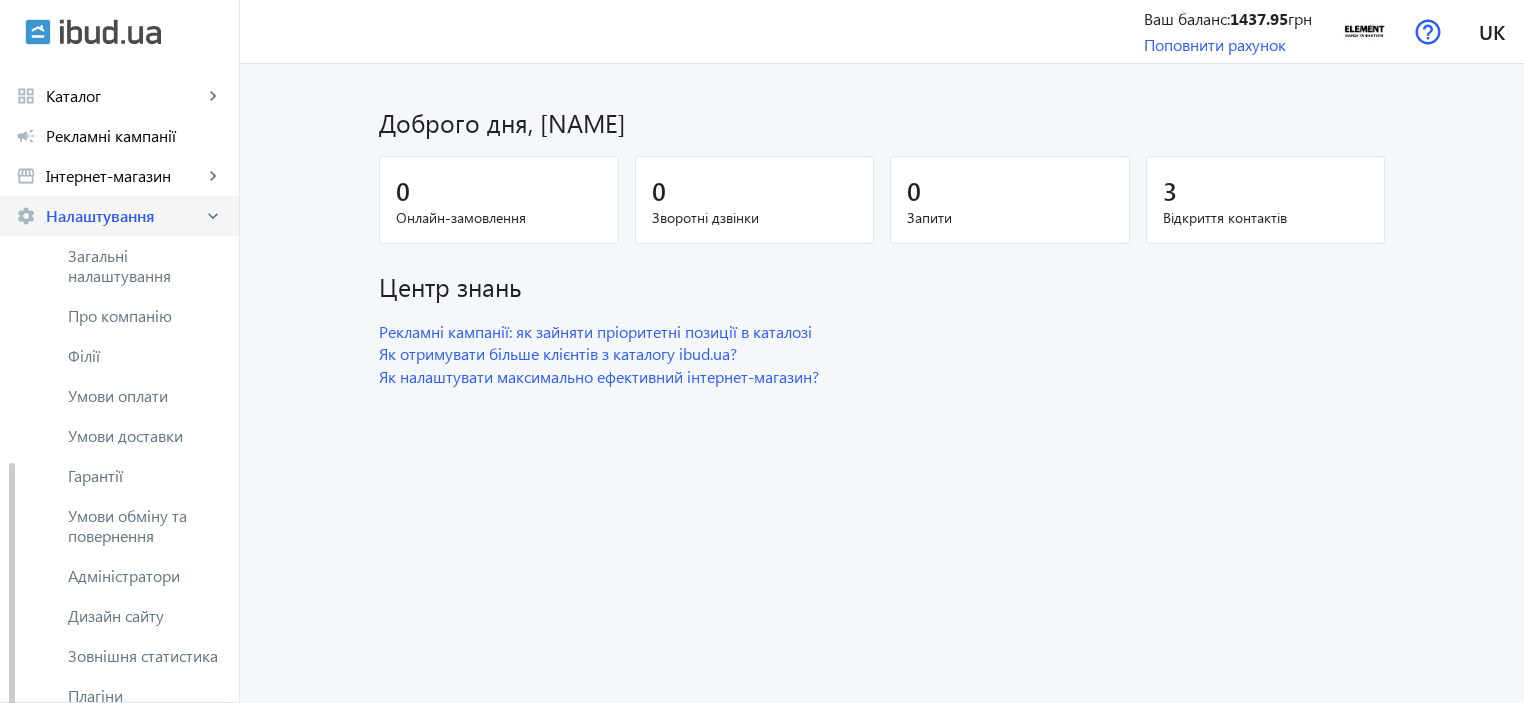 scroll, scrollTop: 348, scrollLeft: 0, axis: vertical 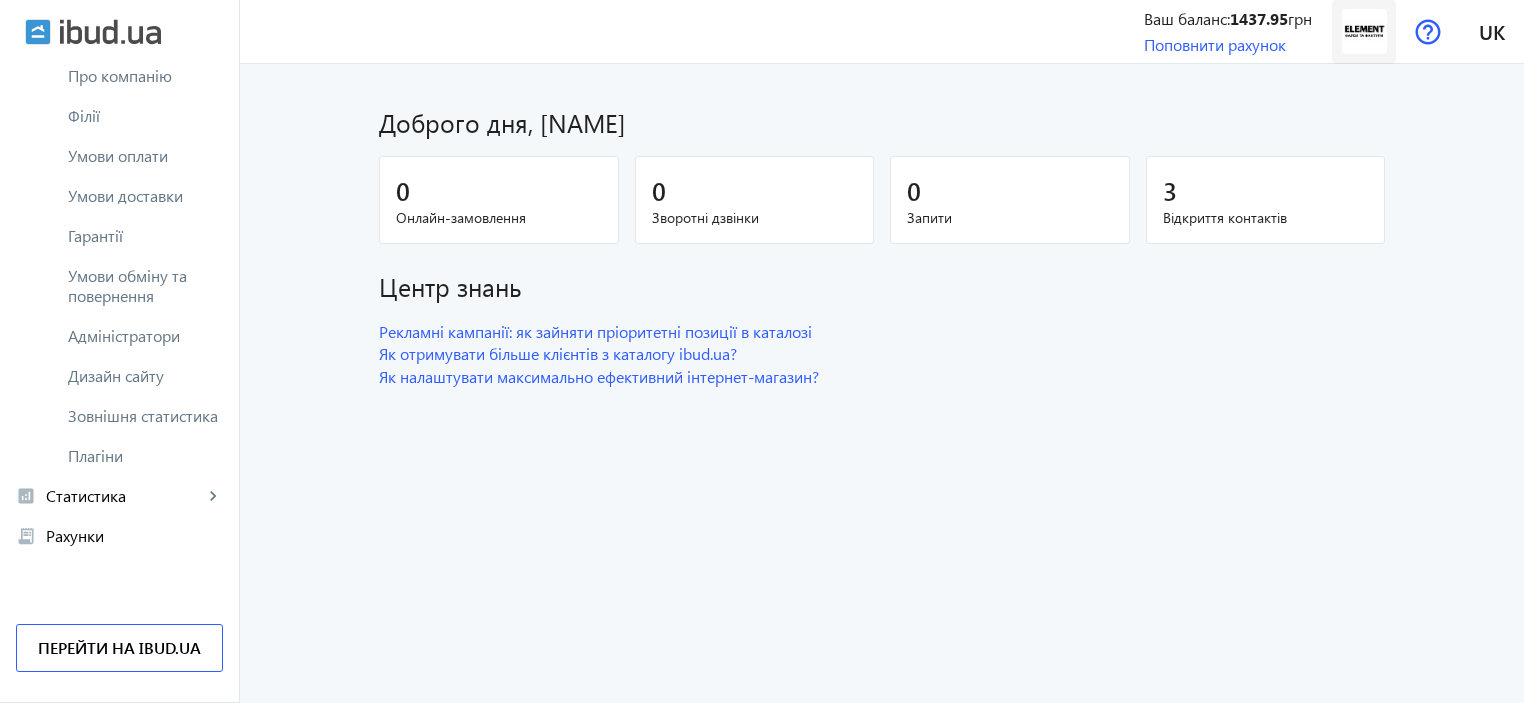 click 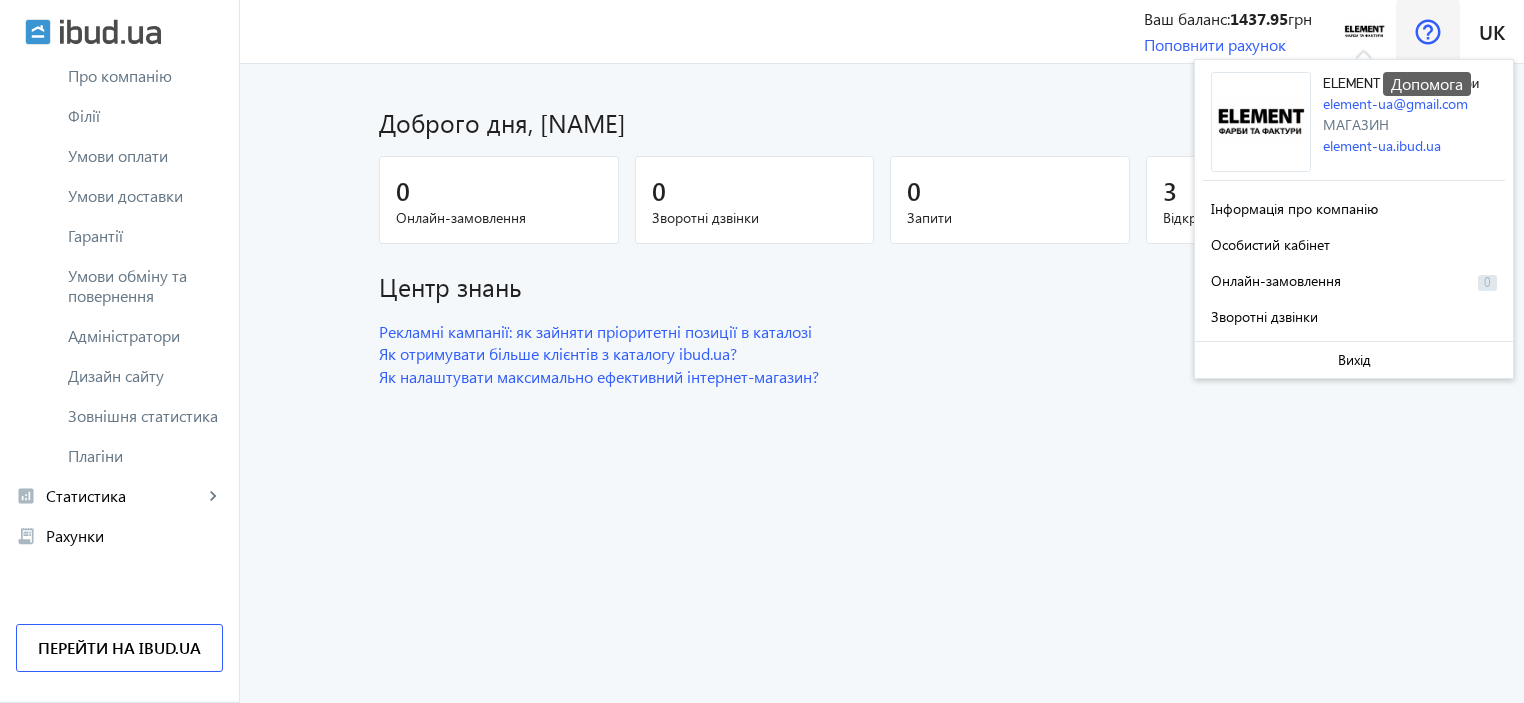 click 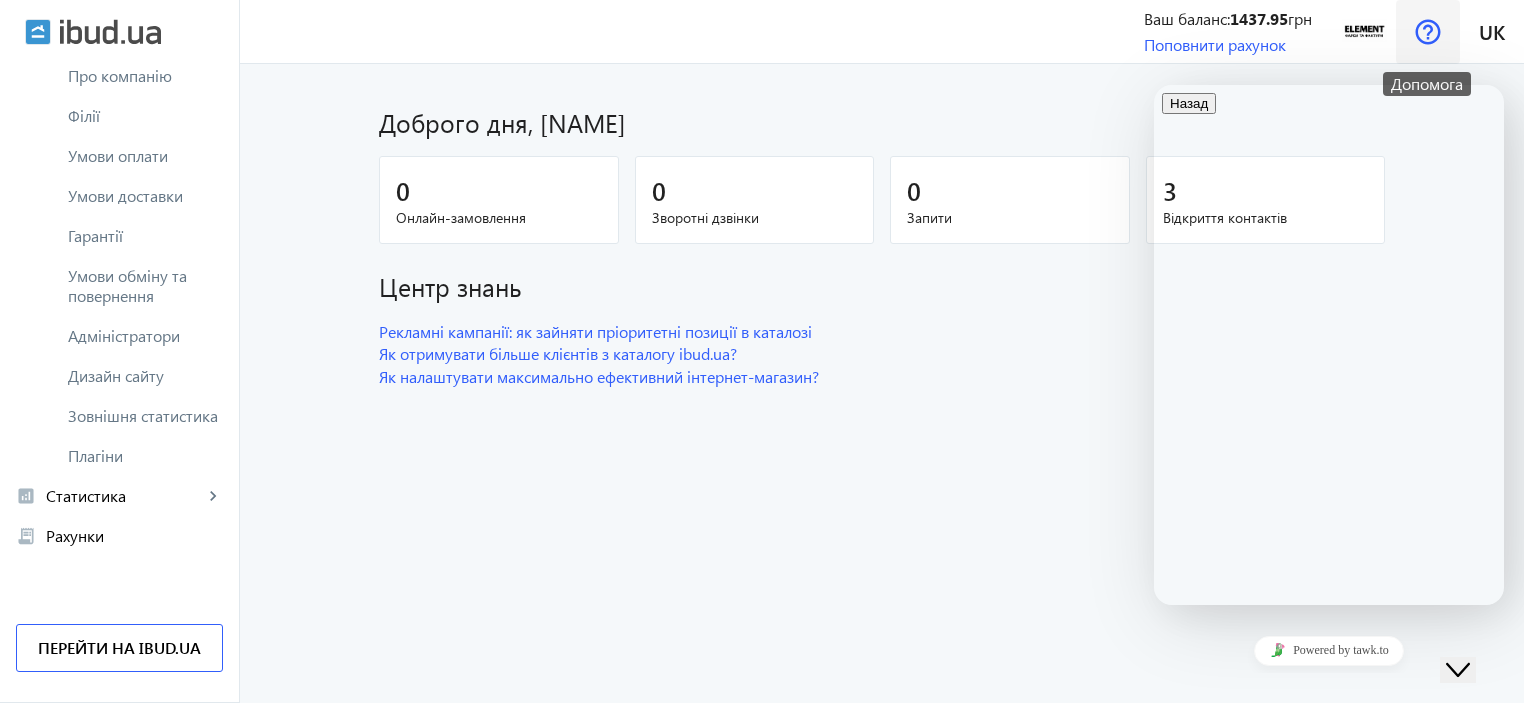 click 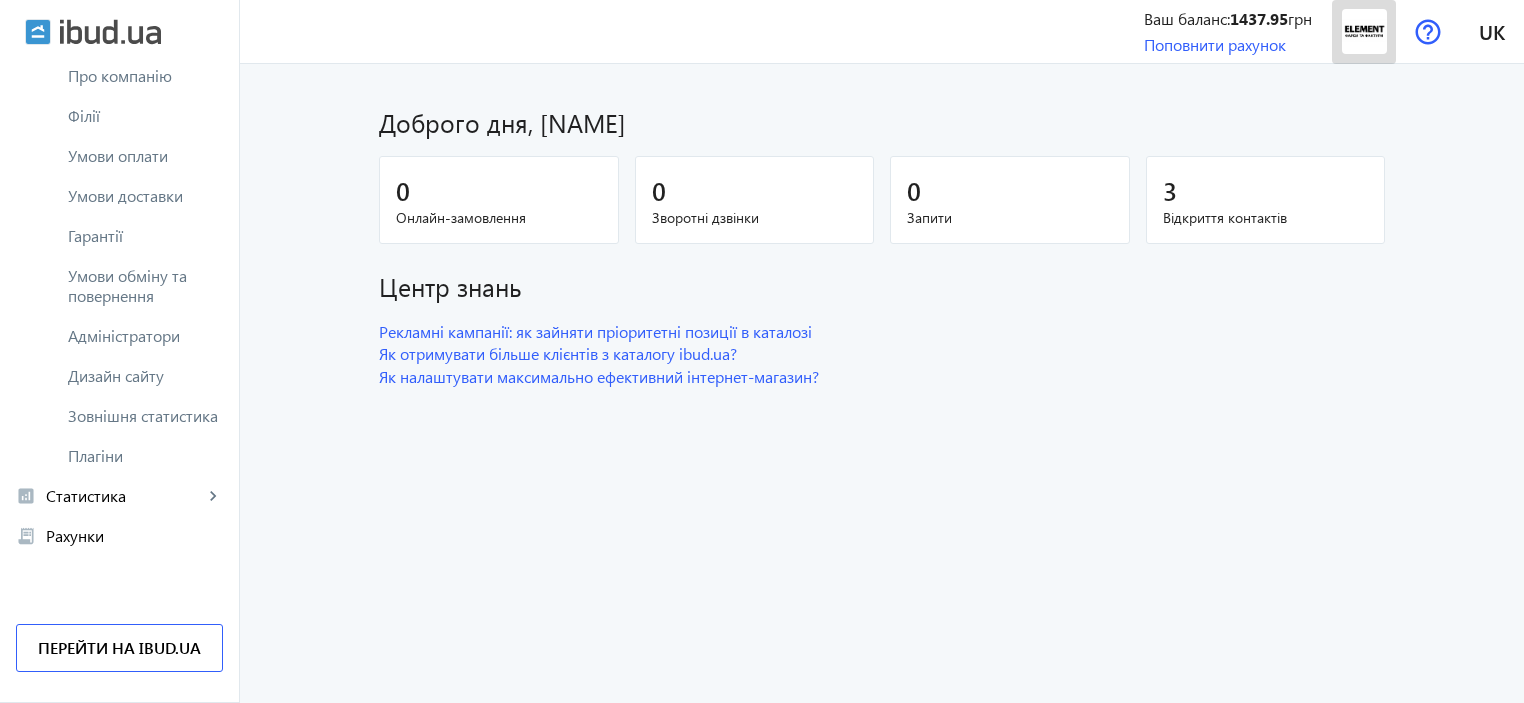 click 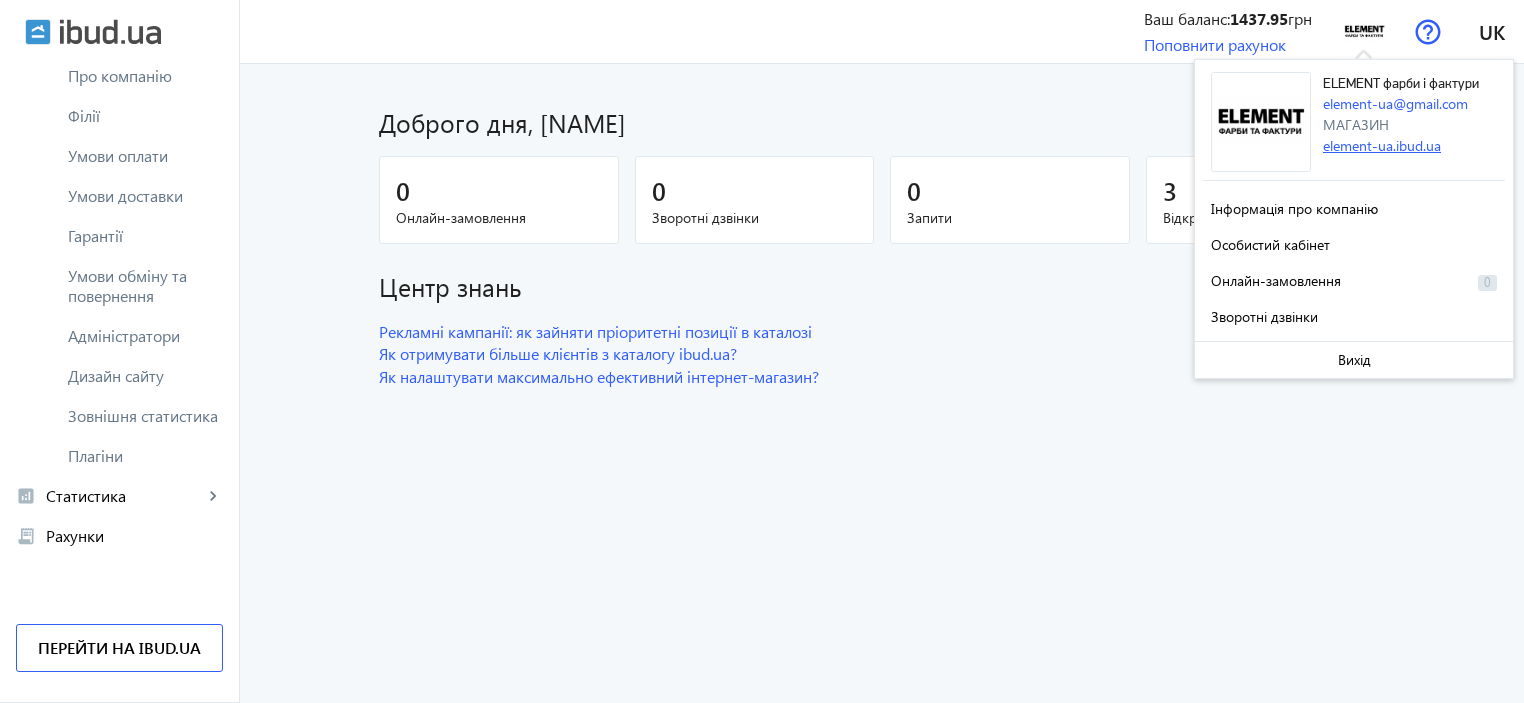 click on "element-ua.ibud.ua" 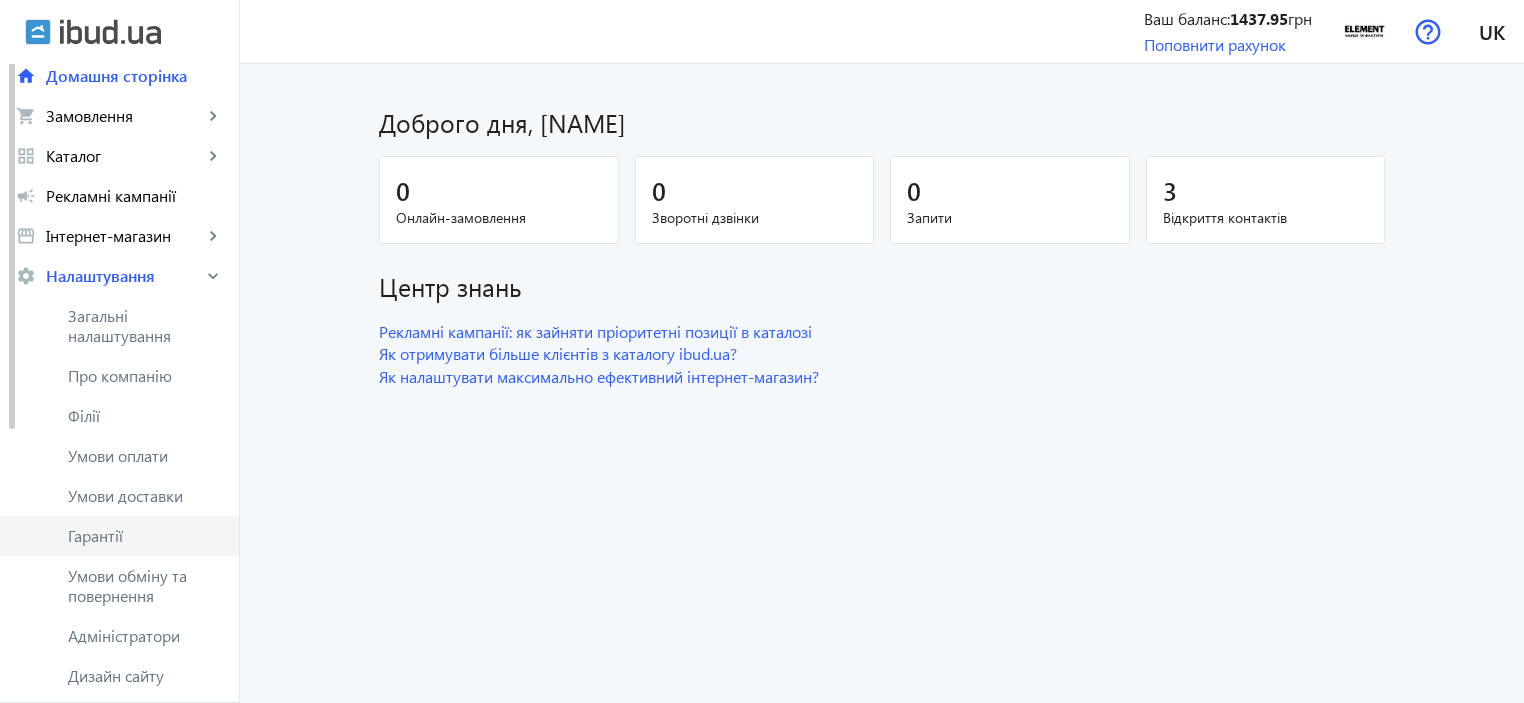 scroll, scrollTop: 0, scrollLeft: 0, axis: both 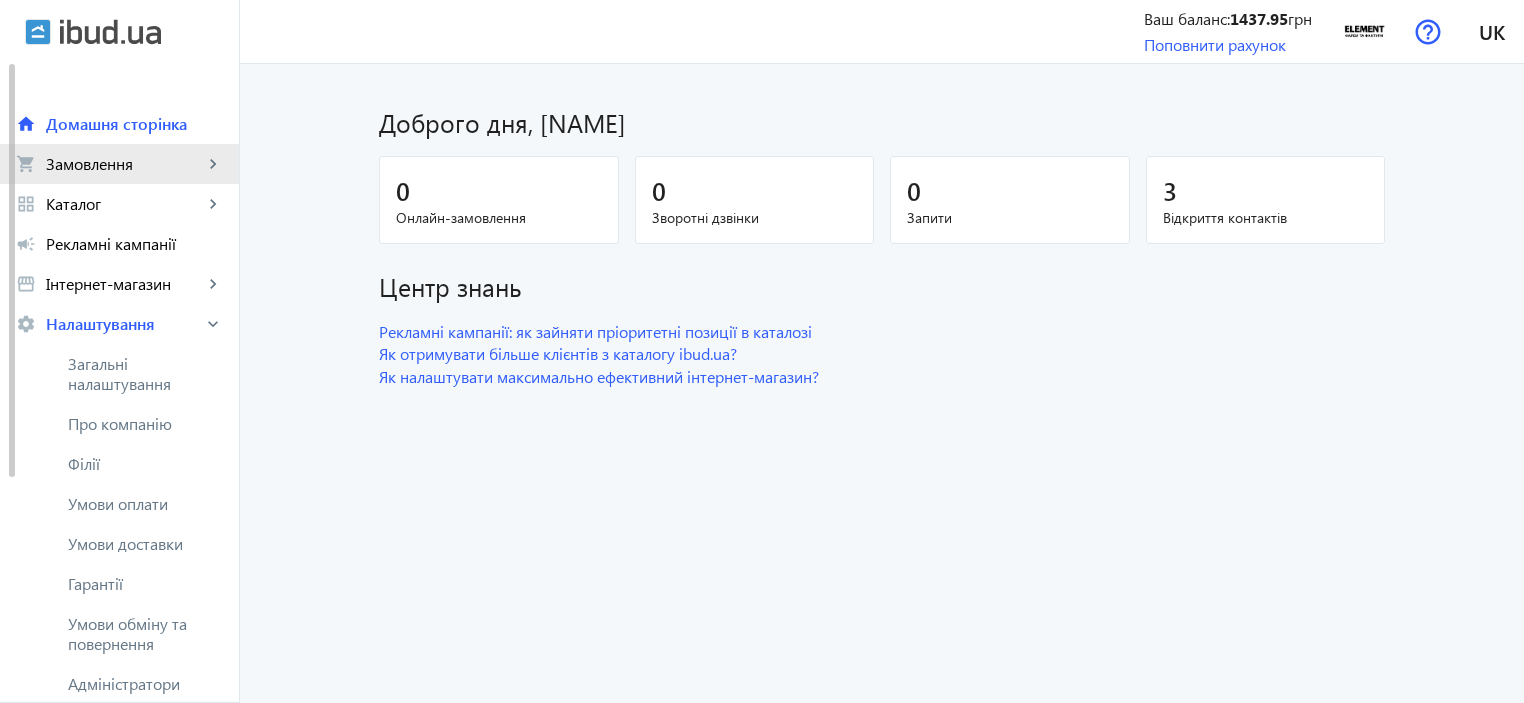 click on "Замовлення" 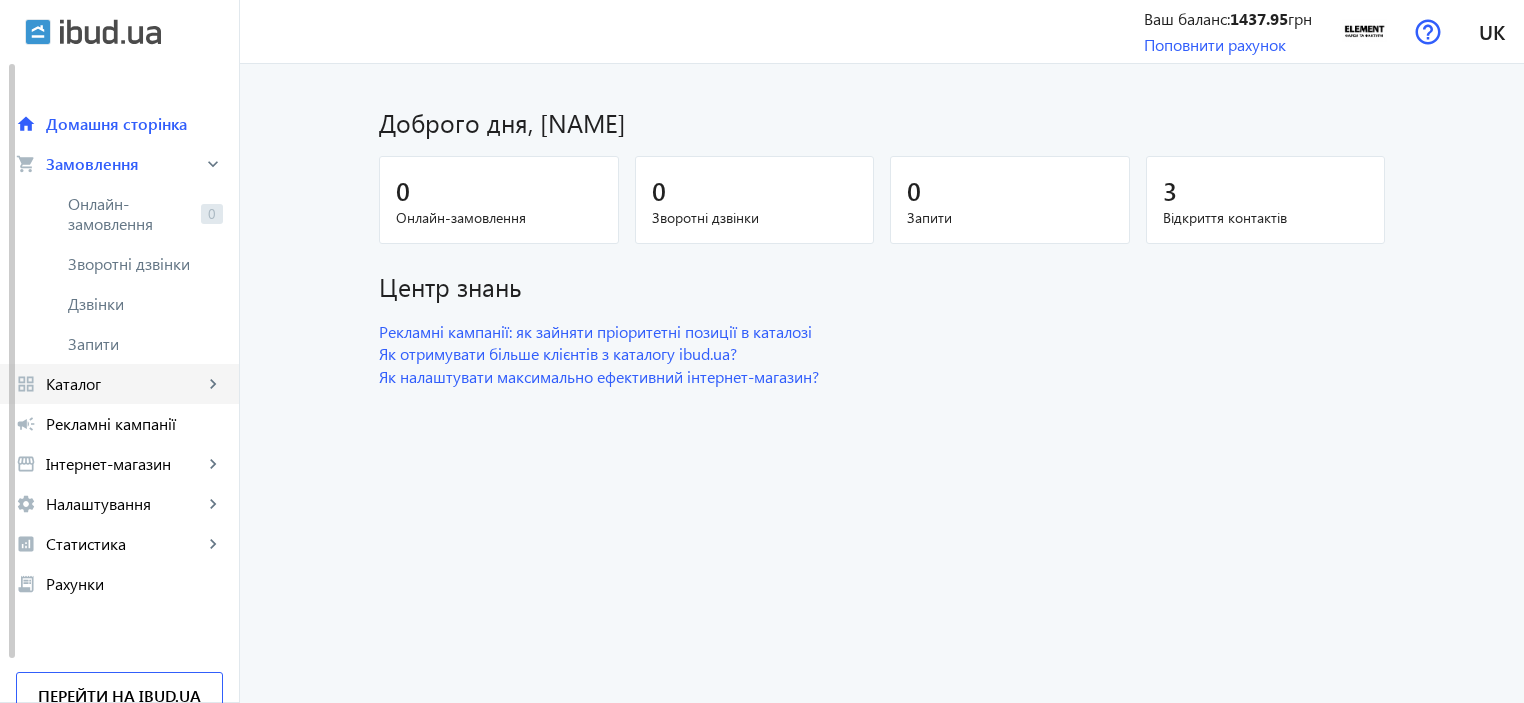 click on "Каталог" 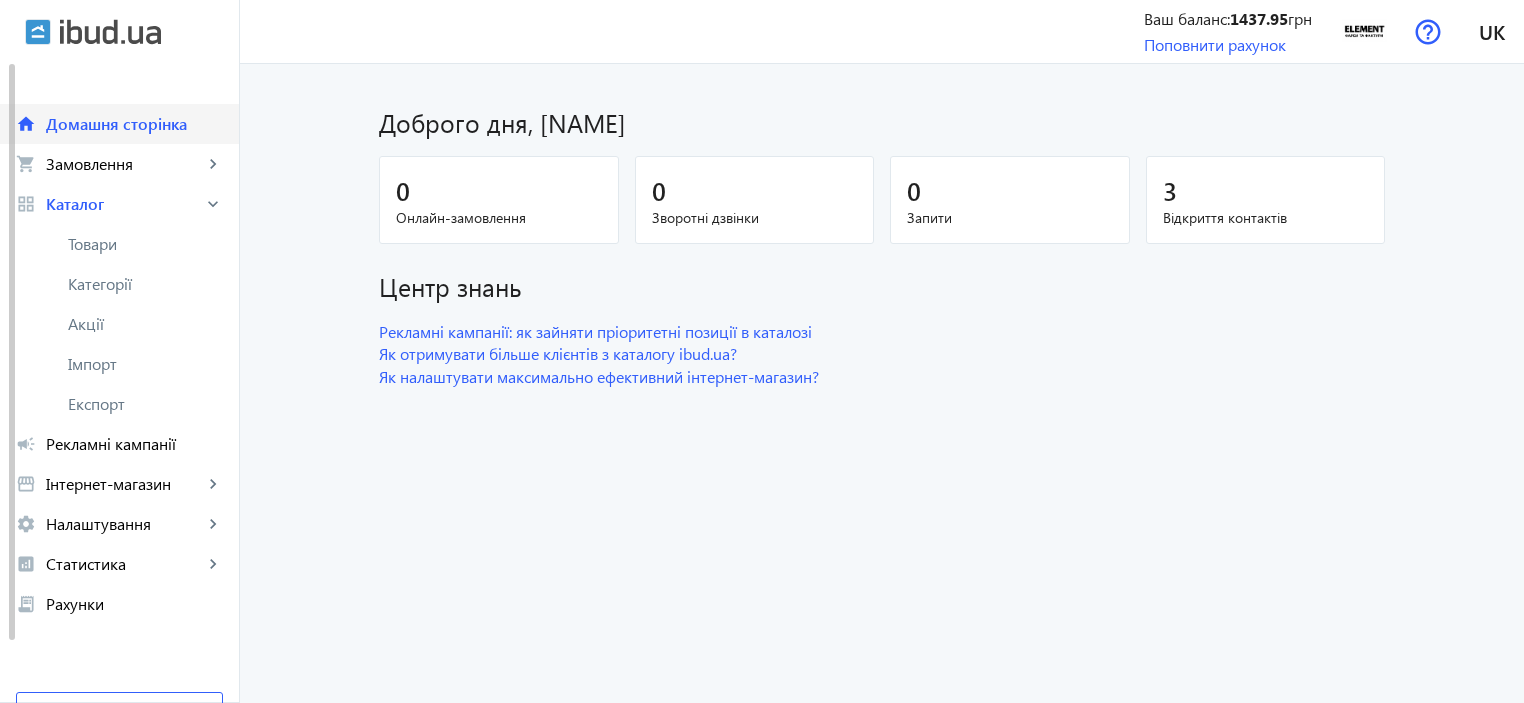 click on "Домашня сторінка" at bounding box center [134, 124] 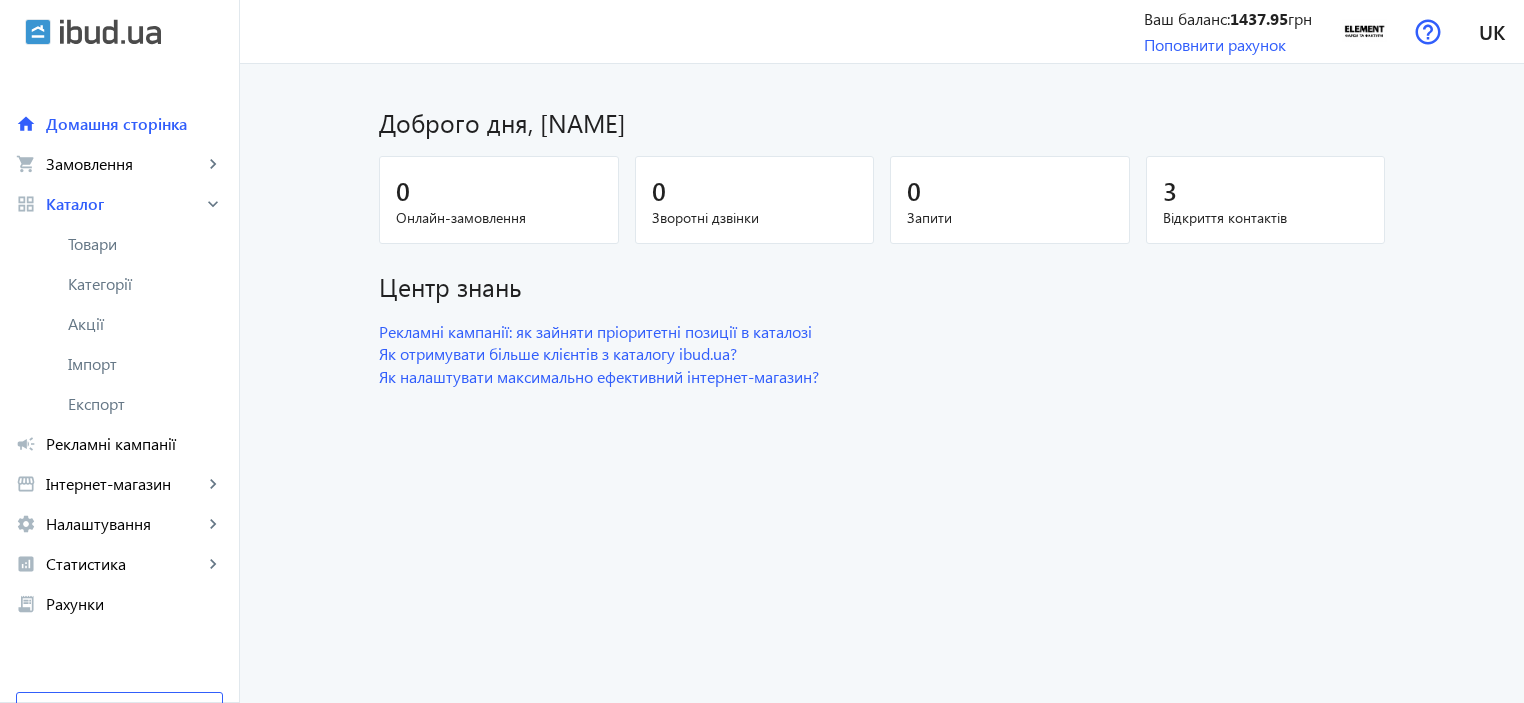 click at bounding box center [110, 32] 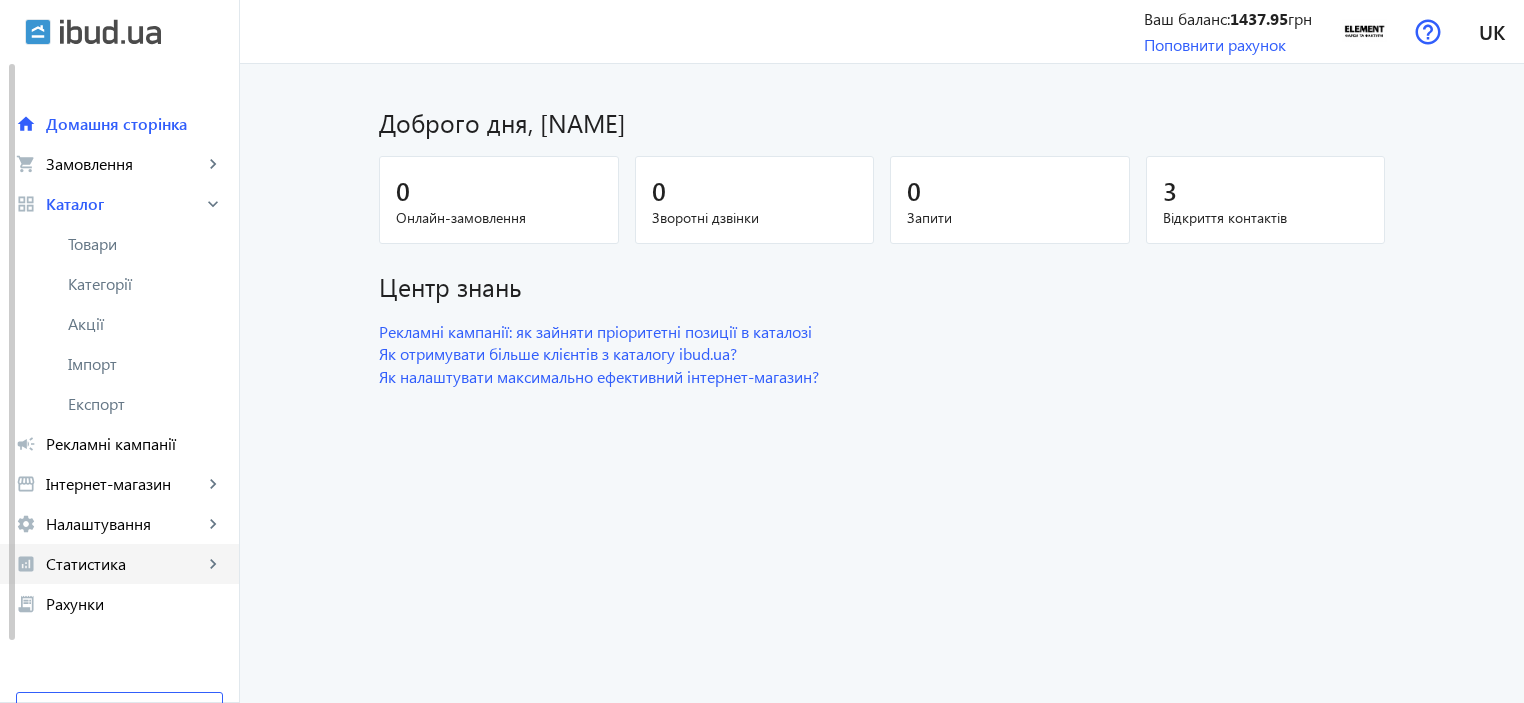 scroll, scrollTop: 68, scrollLeft: 0, axis: vertical 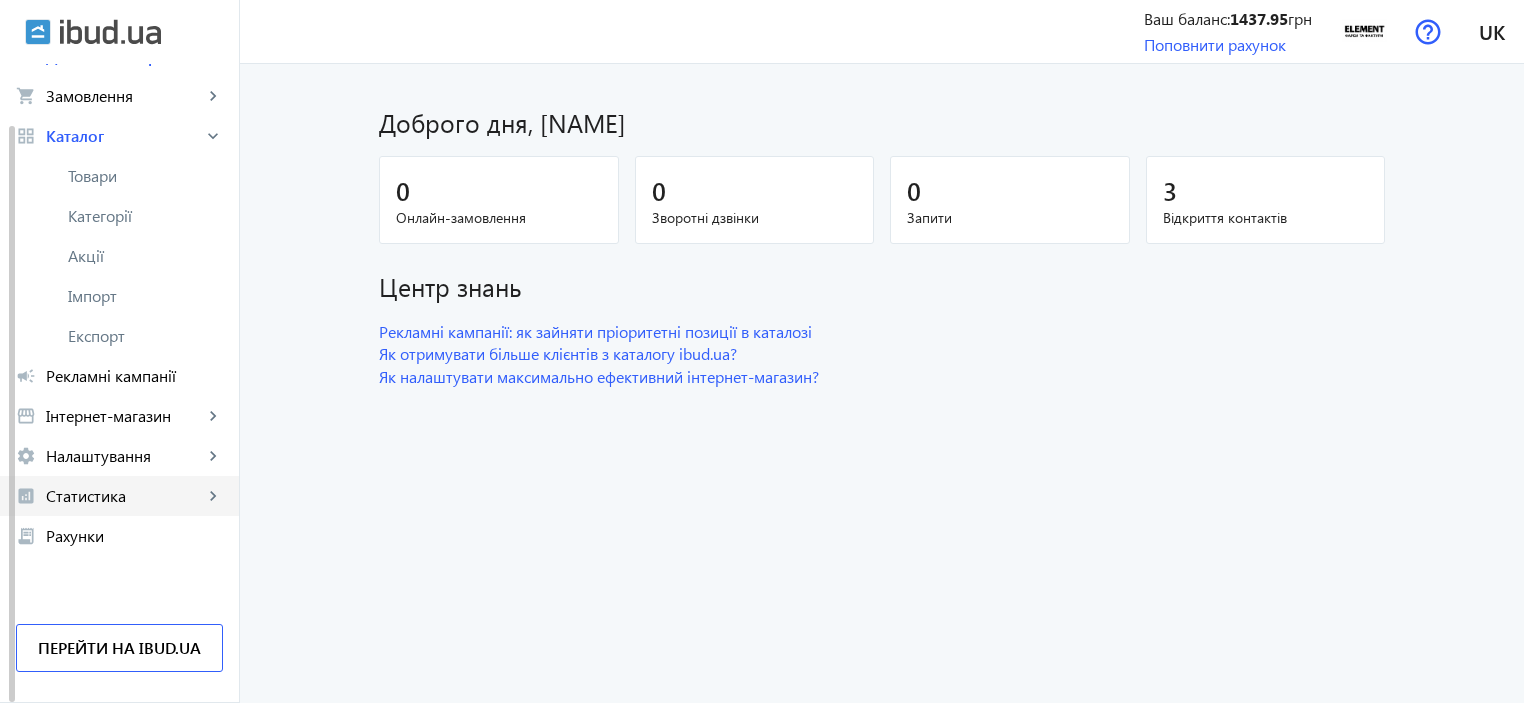click on "Статистика" 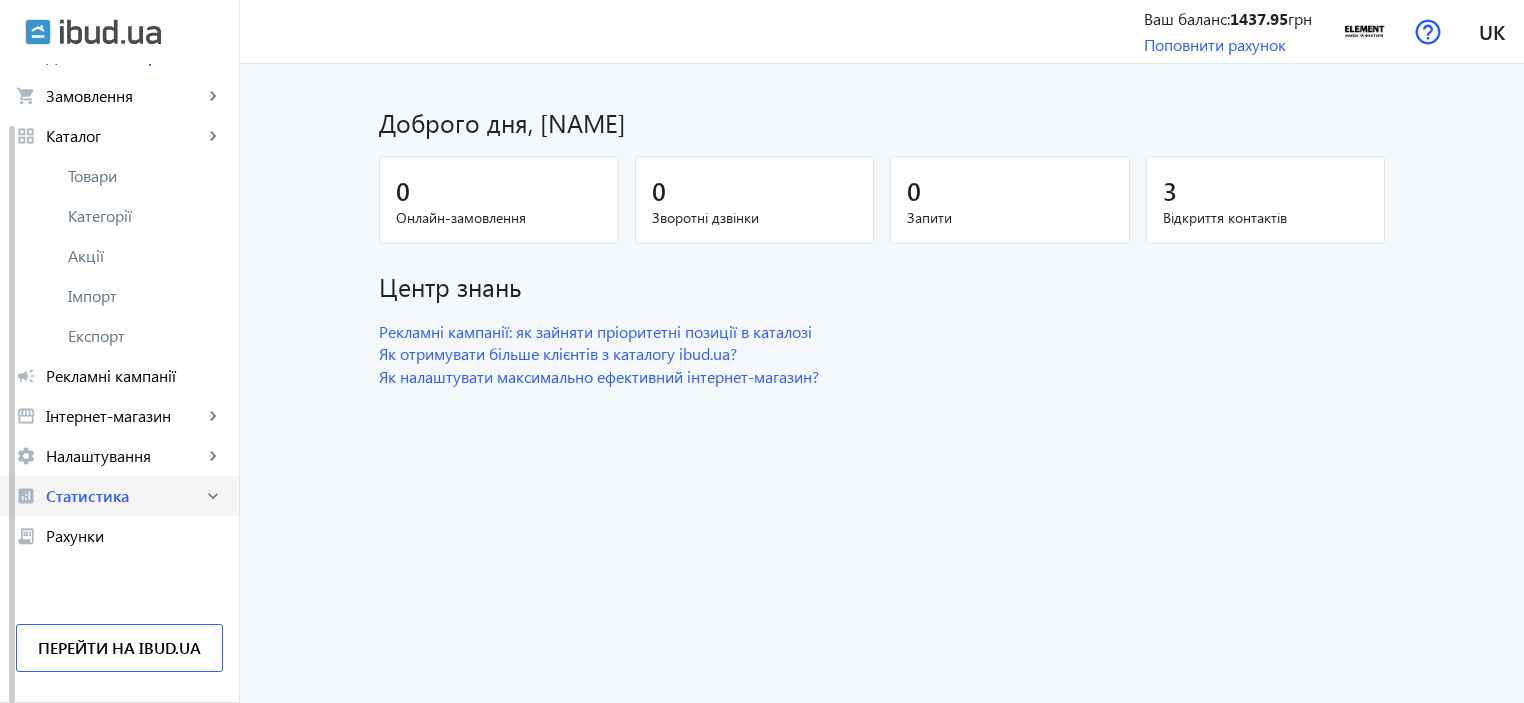 scroll, scrollTop: 28, scrollLeft: 0, axis: vertical 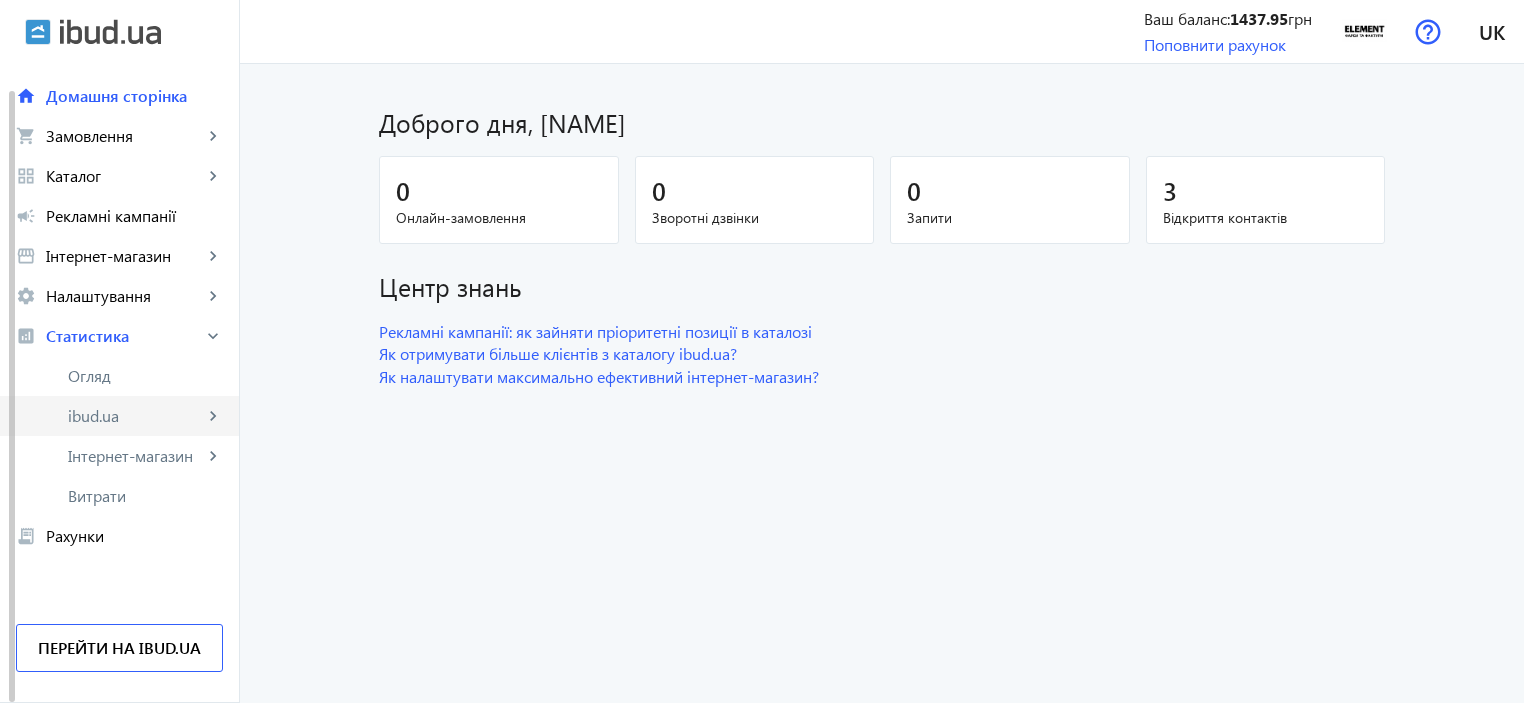 click on "ibud.ua" 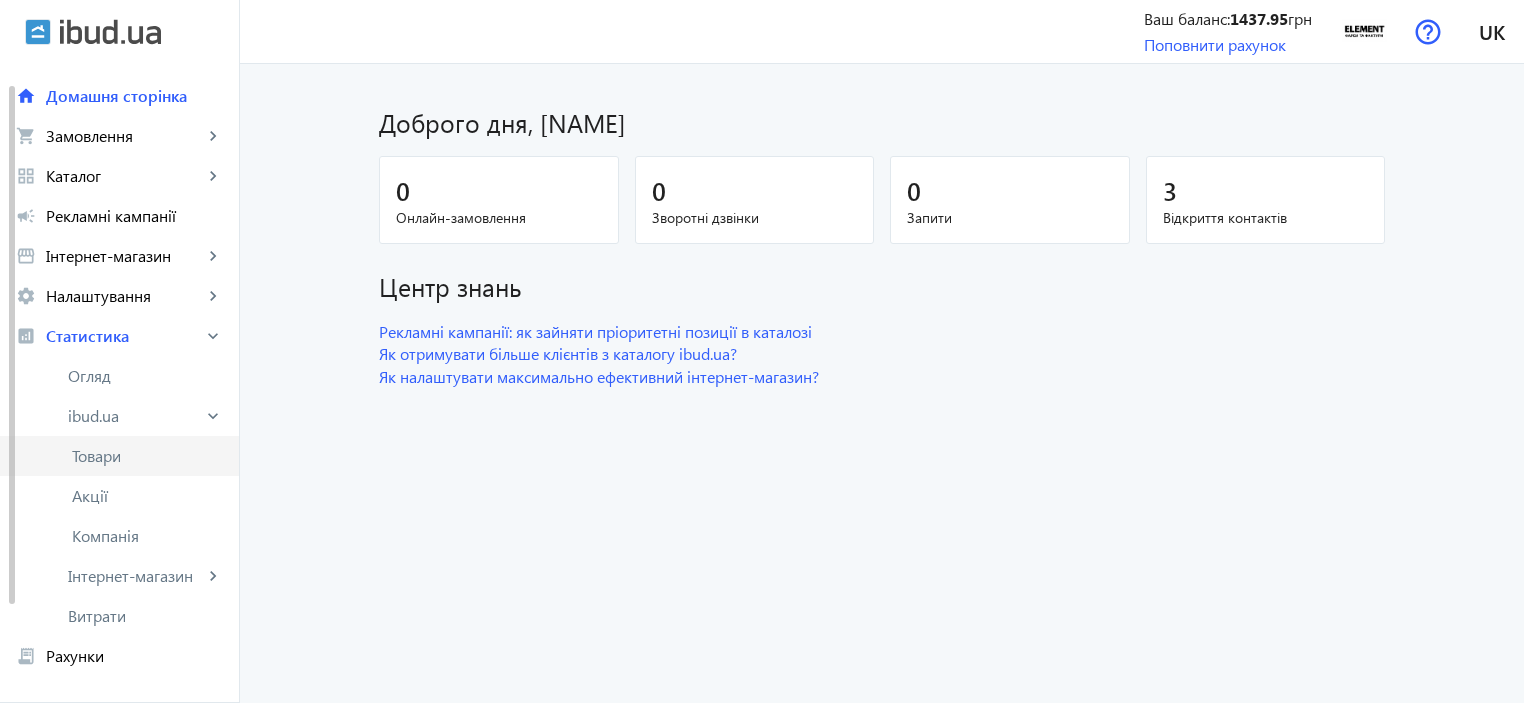 click on "Товари" 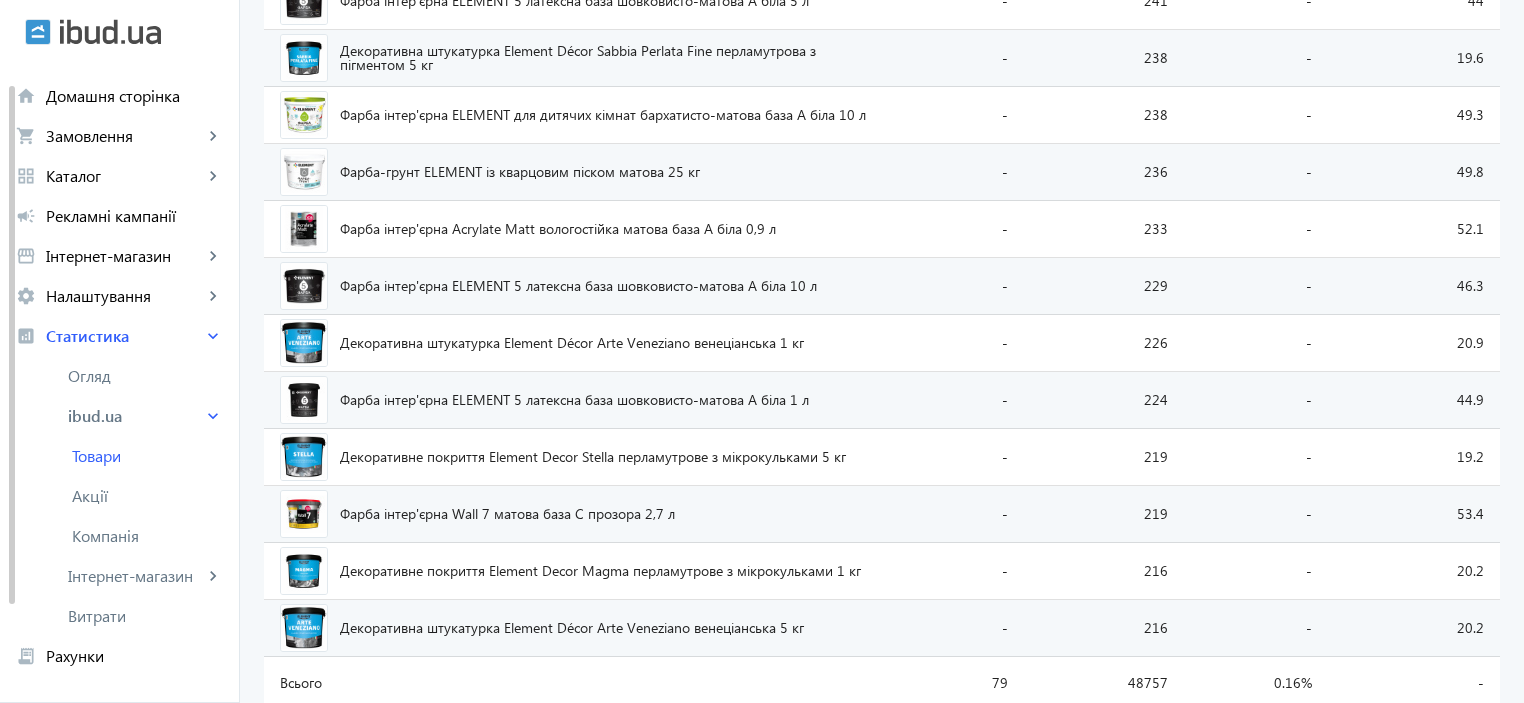 scroll, scrollTop: 3062, scrollLeft: 0, axis: vertical 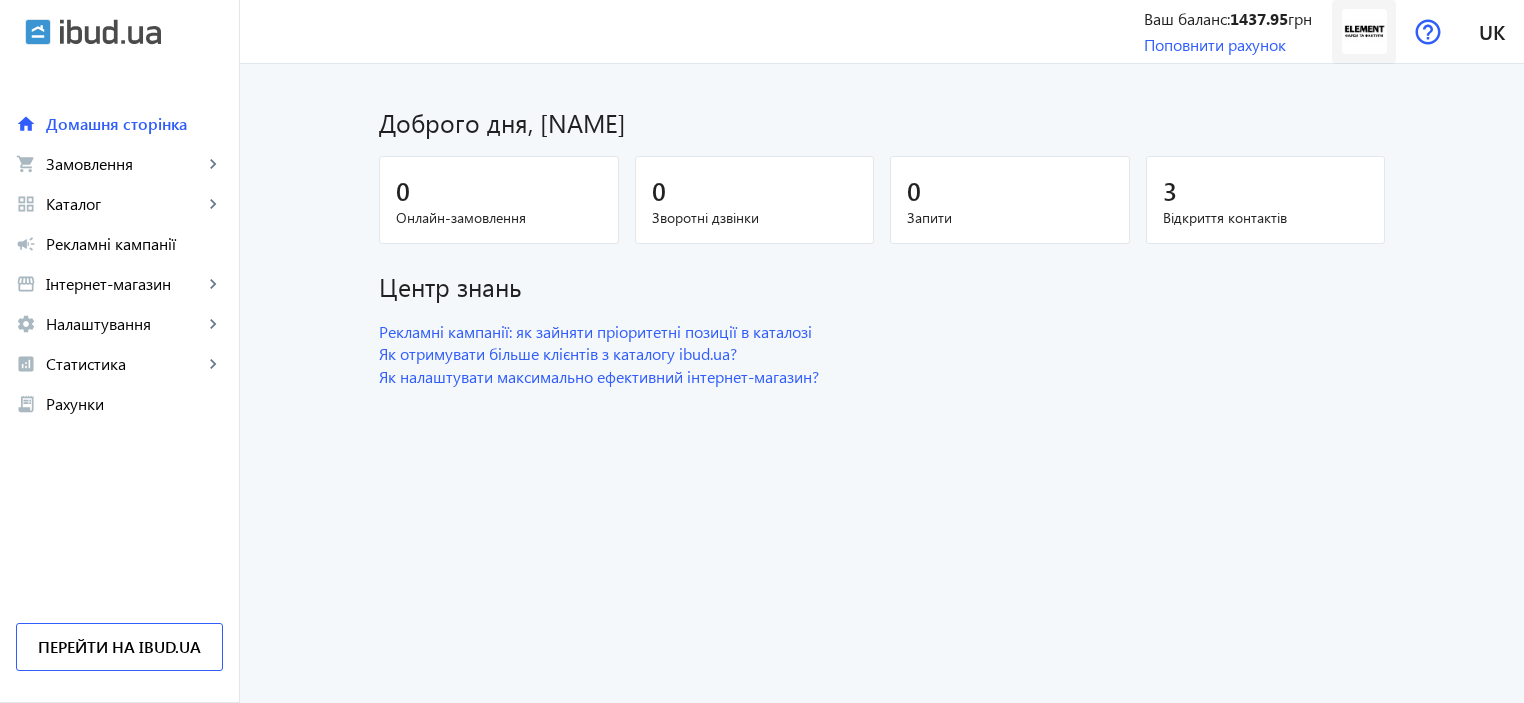 click 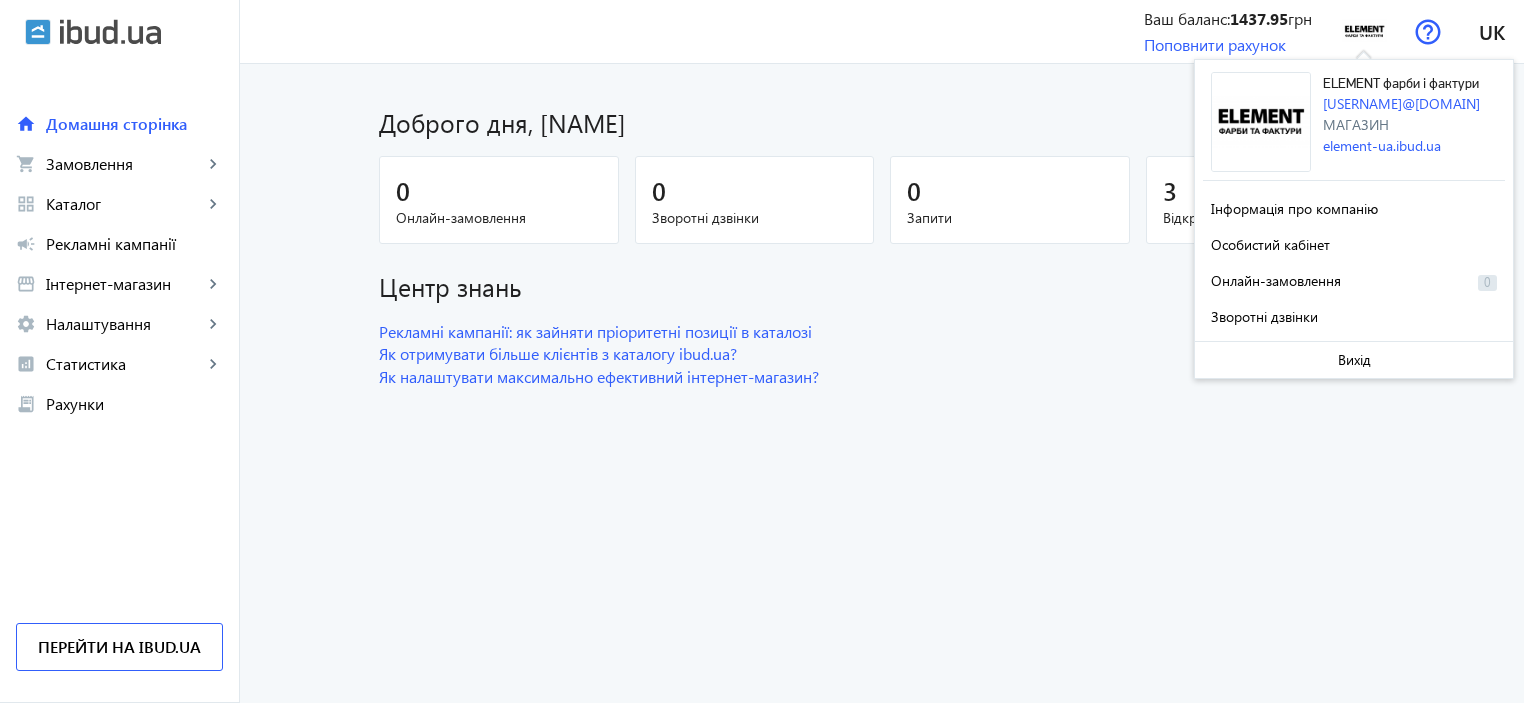 click on "ELEMENT фарби і фактури" 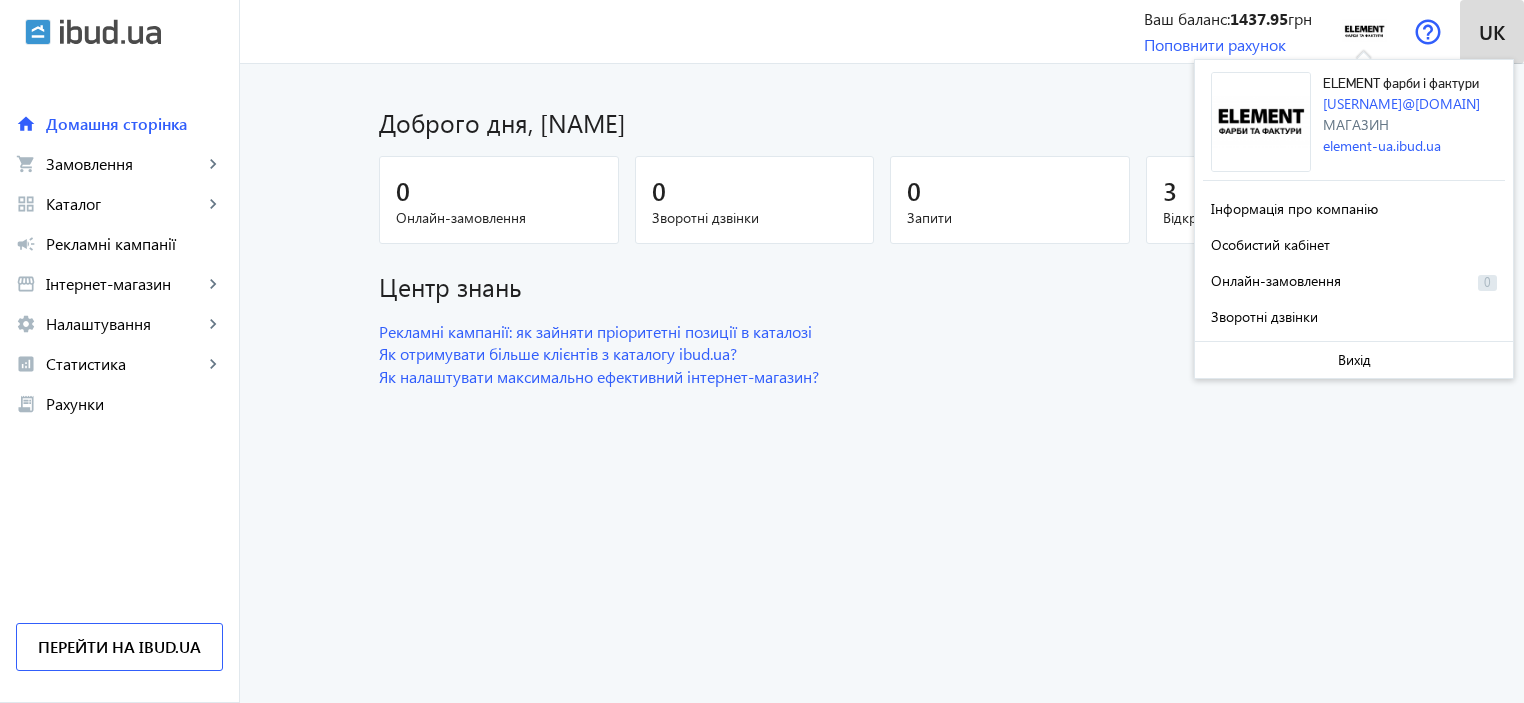 click 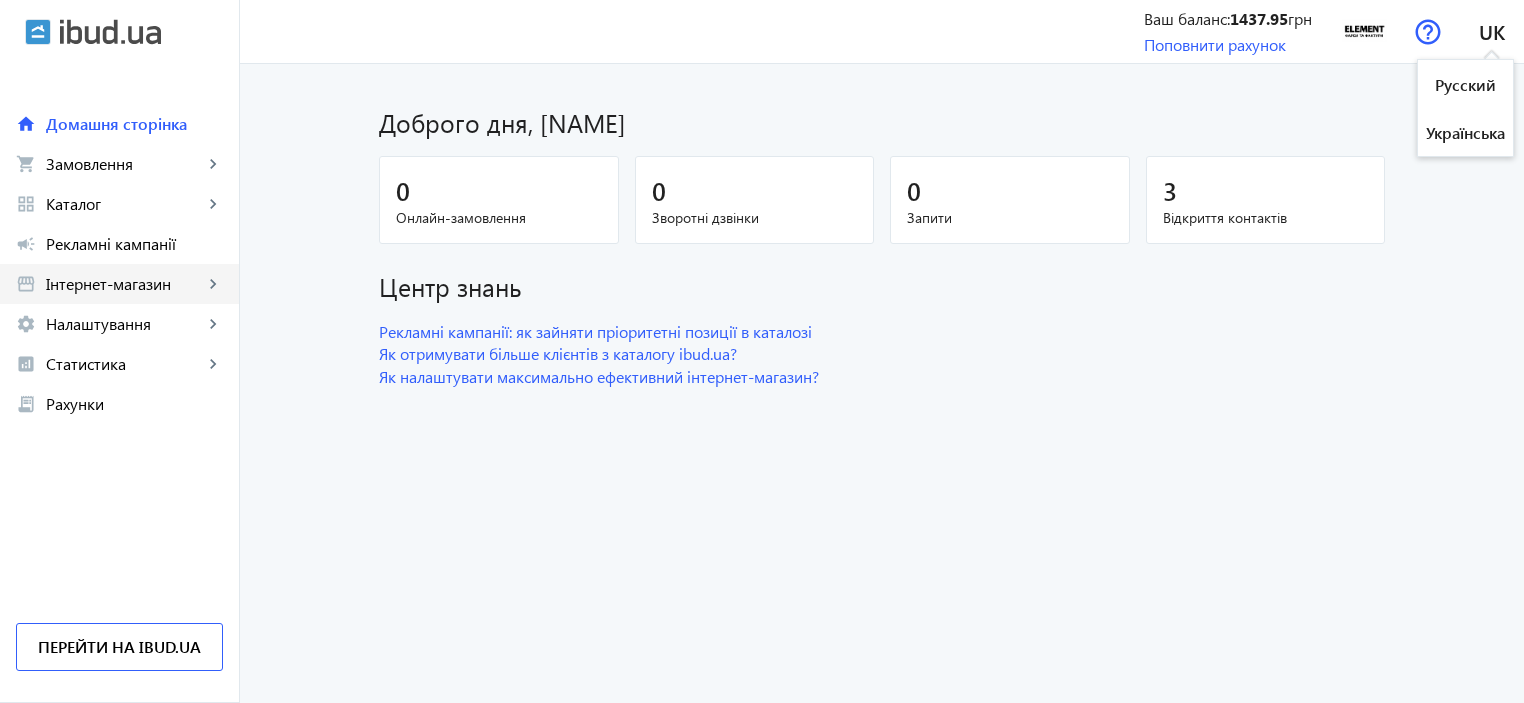 click on "keyboard_arrow_right" 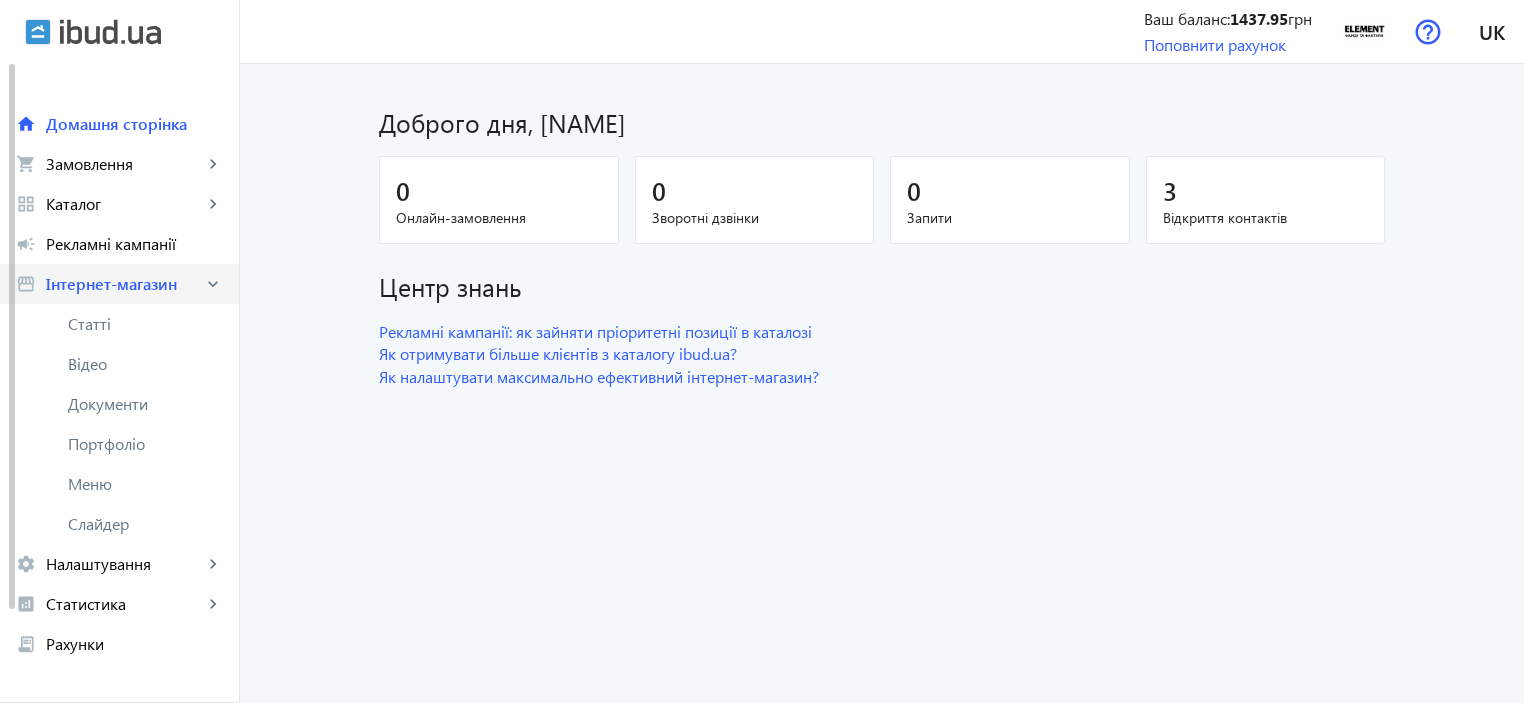 click on "keyboard_arrow_right" 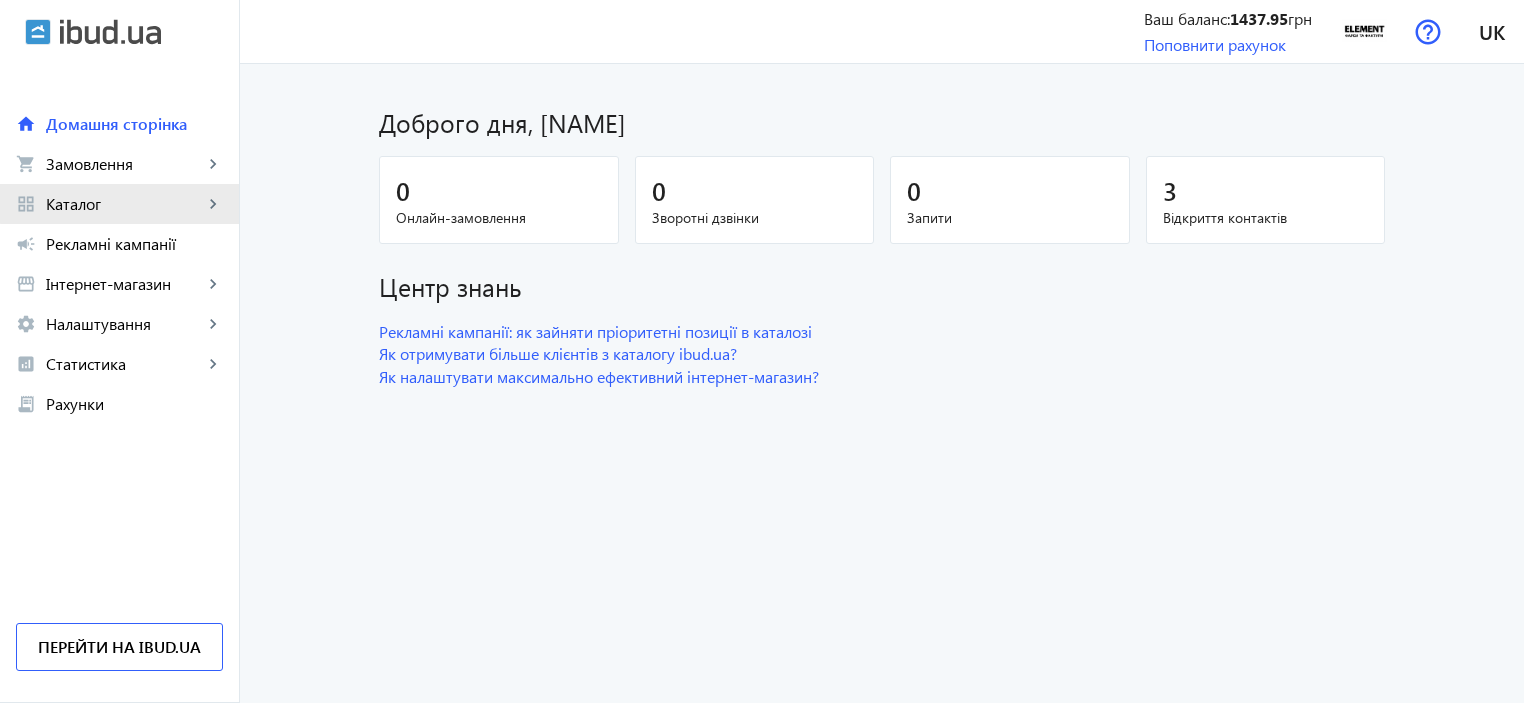 click on "Каталог" 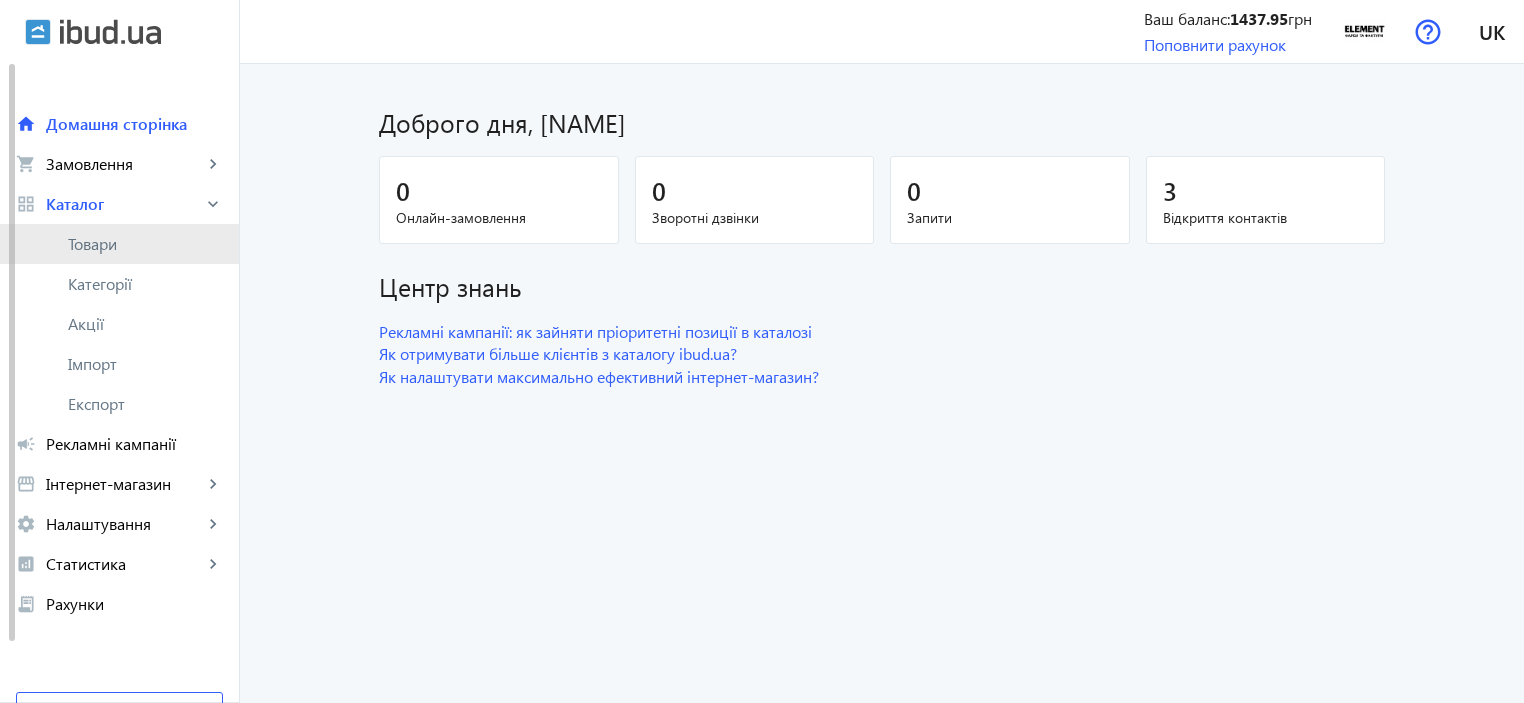 click on "Товари" 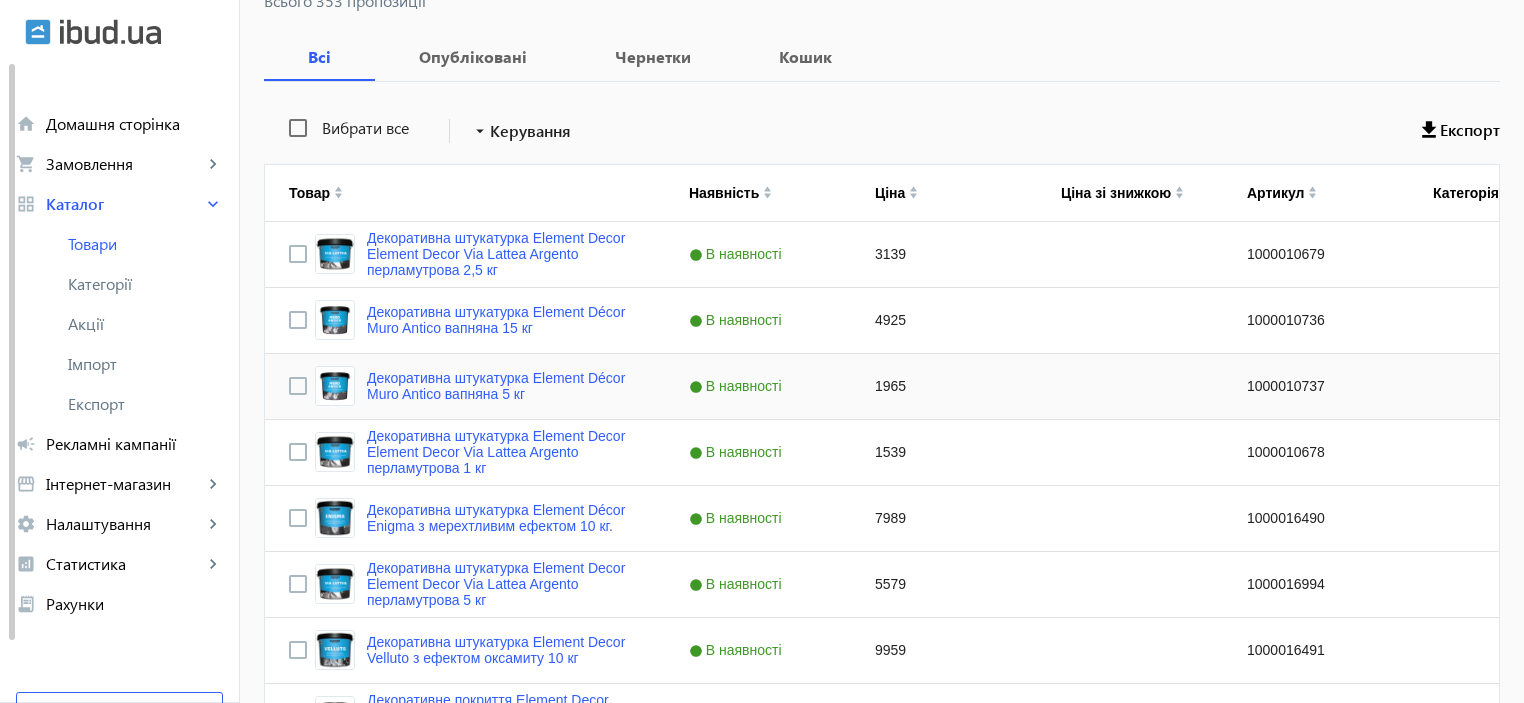 scroll, scrollTop: 300, scrollLeft: 0, axis: vertical 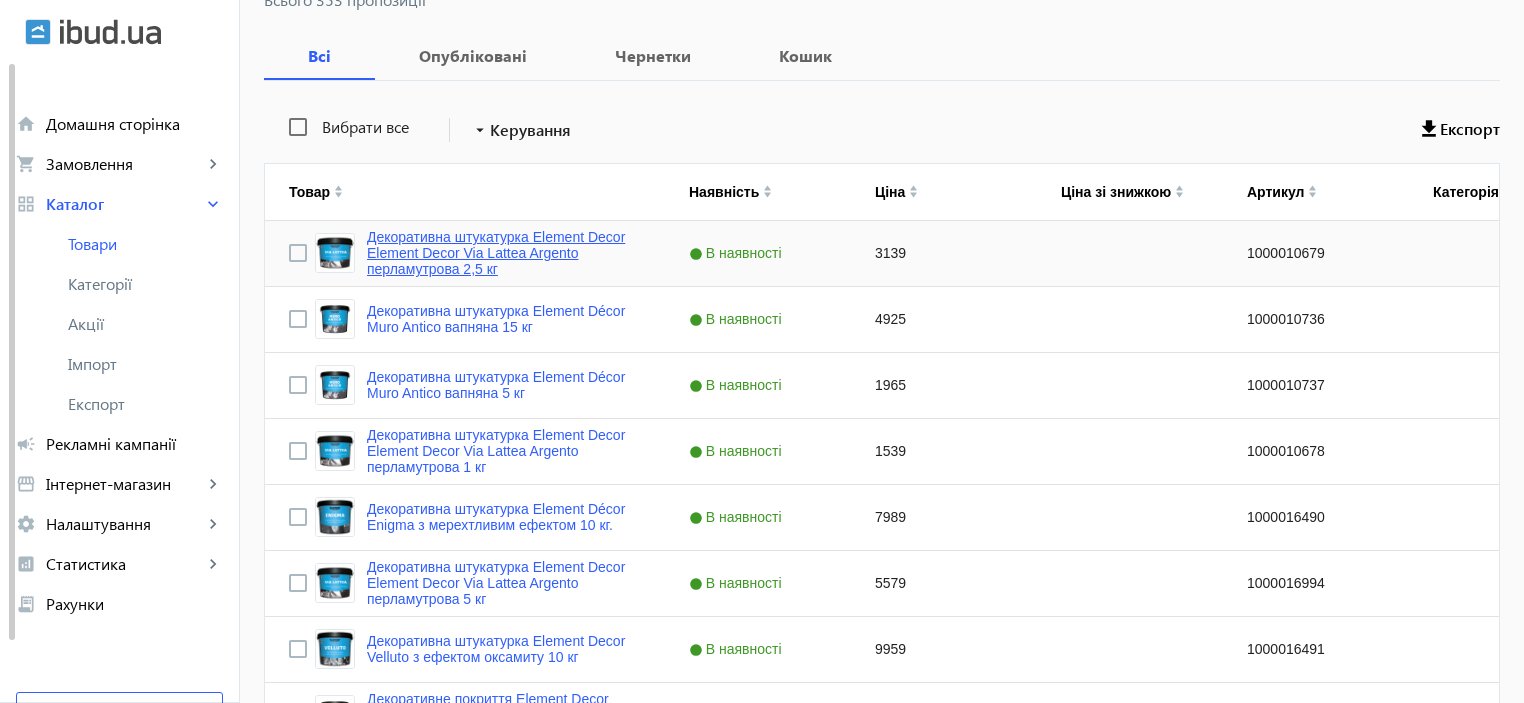 click on "Декоративна штукатурка Element Decor Element Decor Via Lattea Argento перламутрова 2,5 кг" 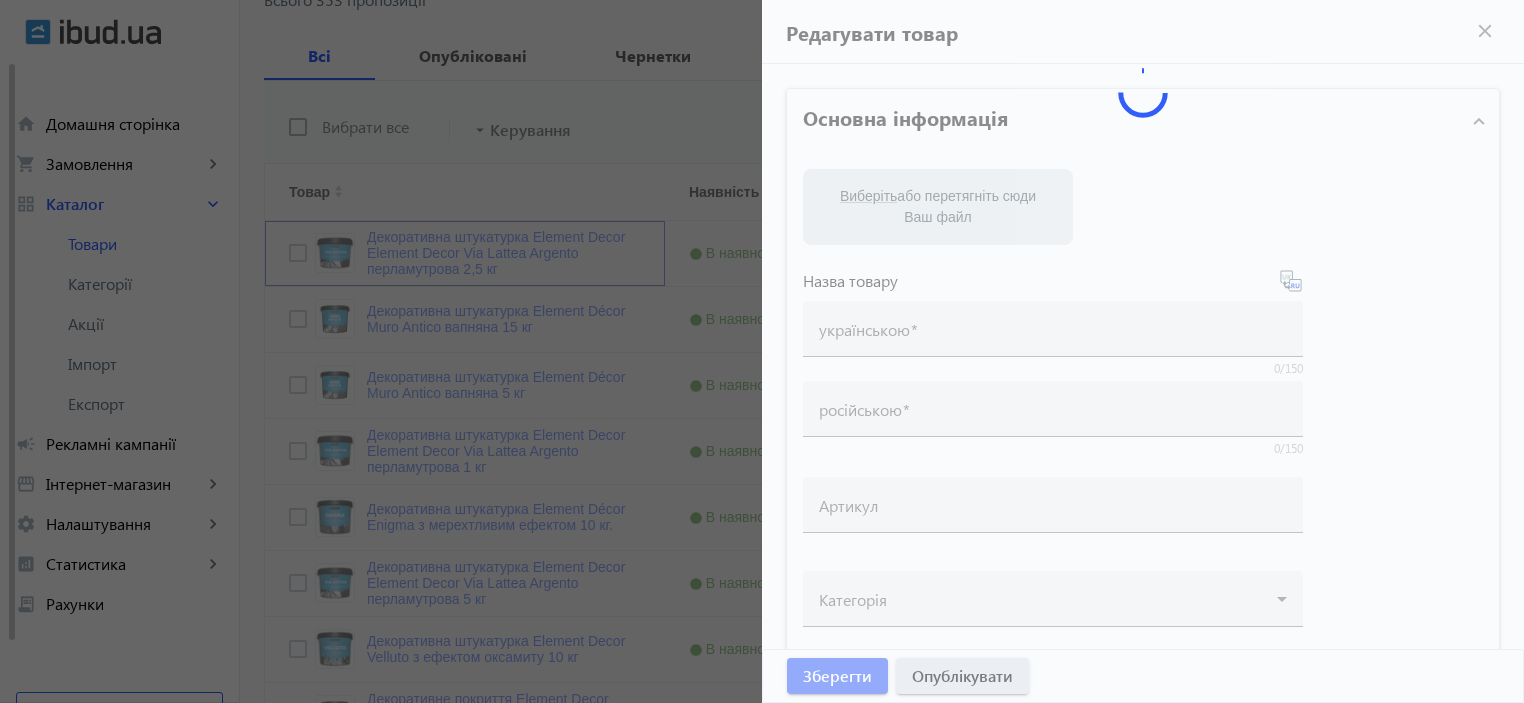 type on "Декоративна штукатурка Element Decor Element Decor Via Lattea Argento перламутрова 2,5 кг" 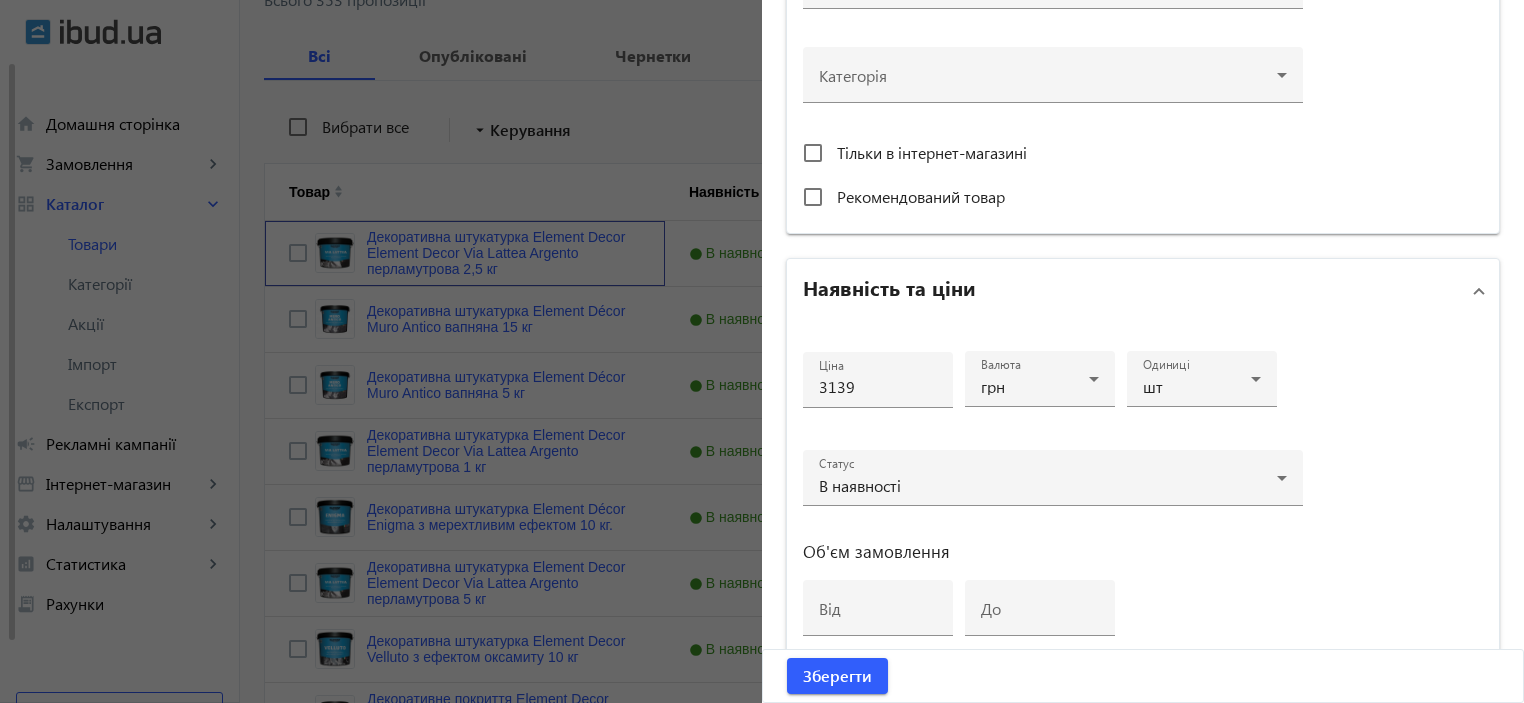 scroll, scrollTop: 960, scrollLeft: 0, axis: vertical 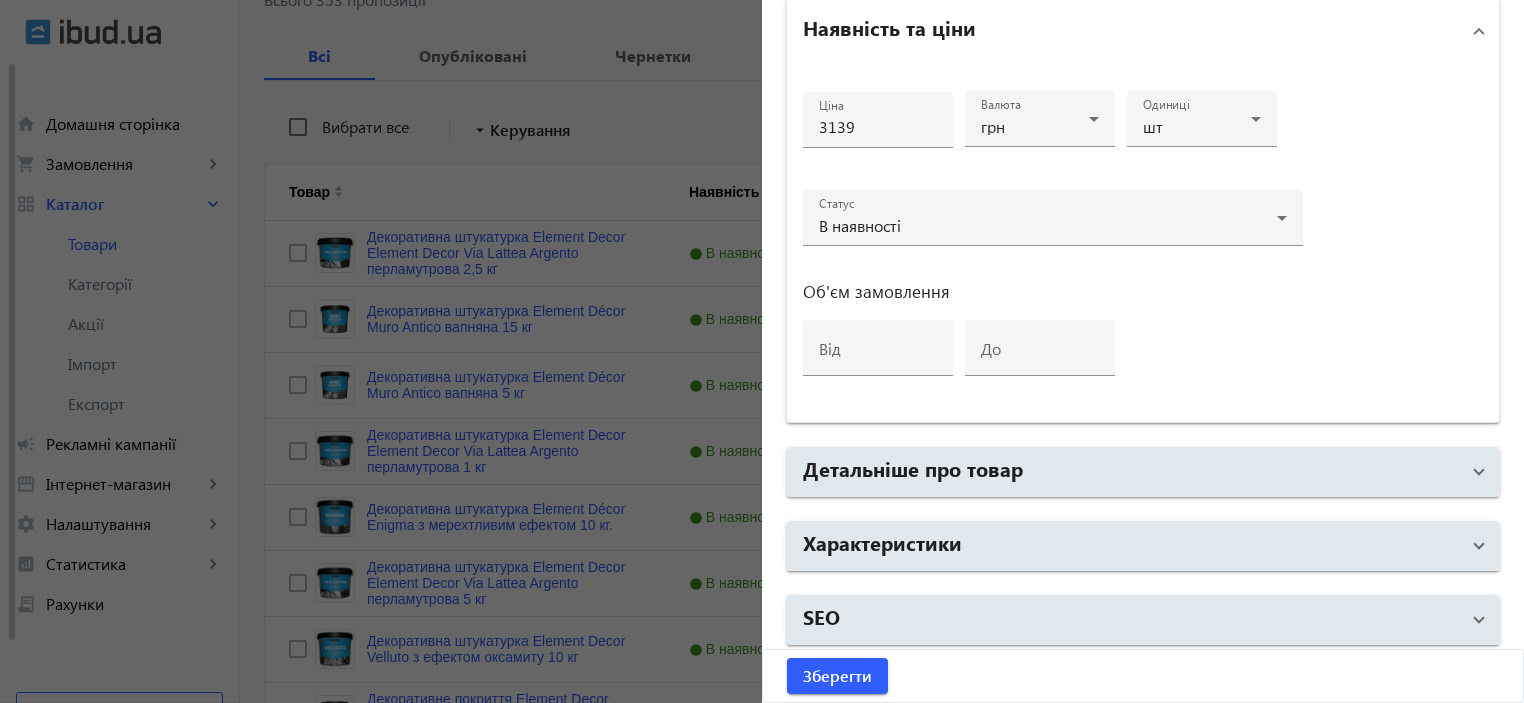 click 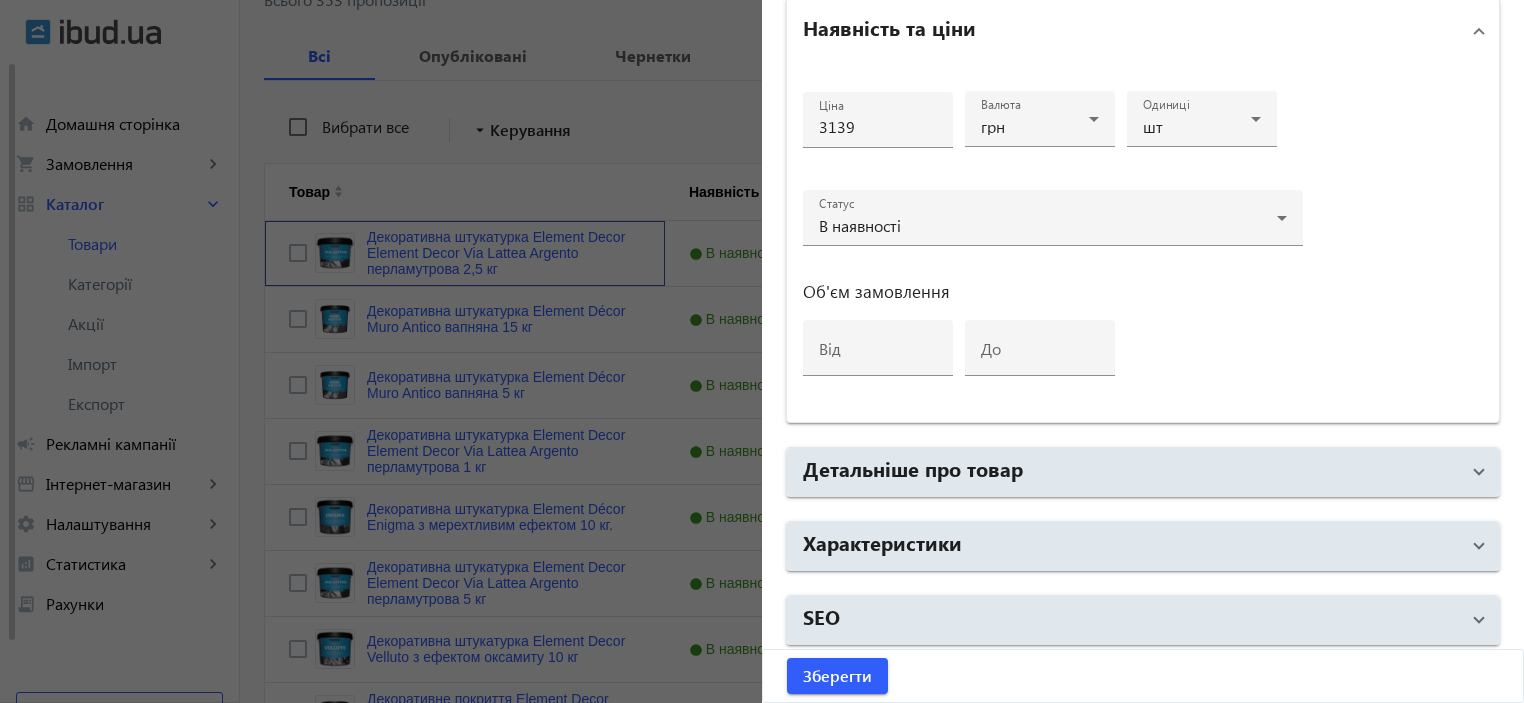 scroll, scrollTop: 0, scrollLeft: 0, axis: both 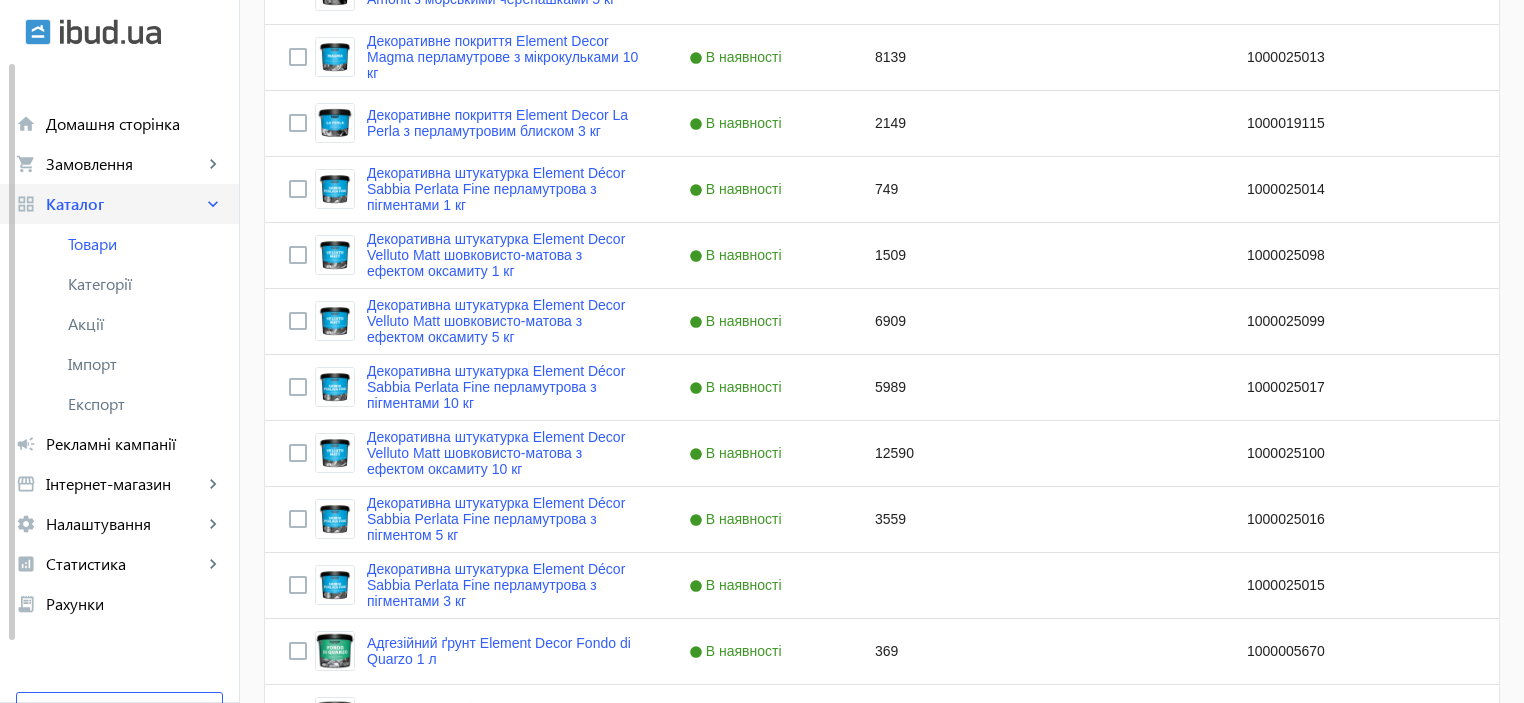 click on "grid_view Каталог keyboard_arrow_right" 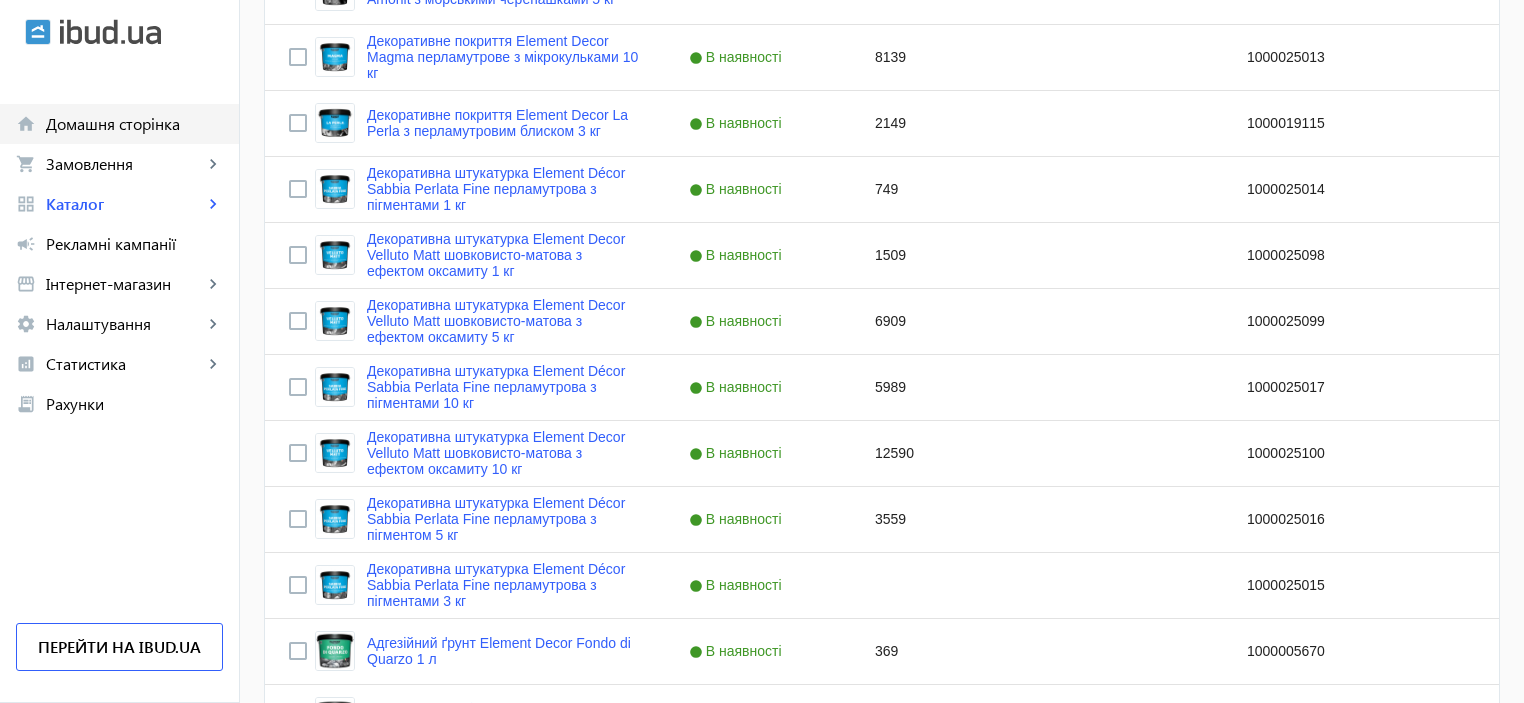 click on "Домашня сторінка" at bounding box center [134, 124] 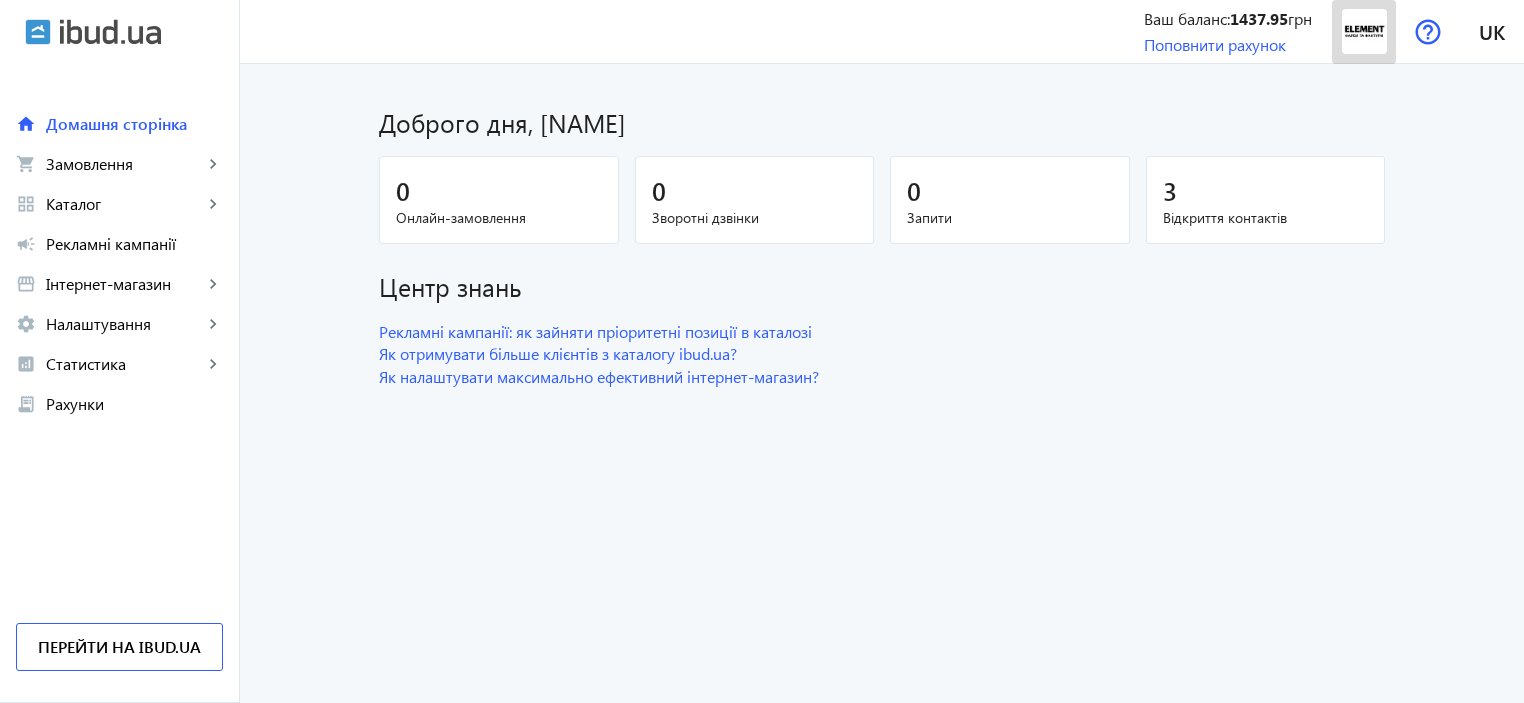 click 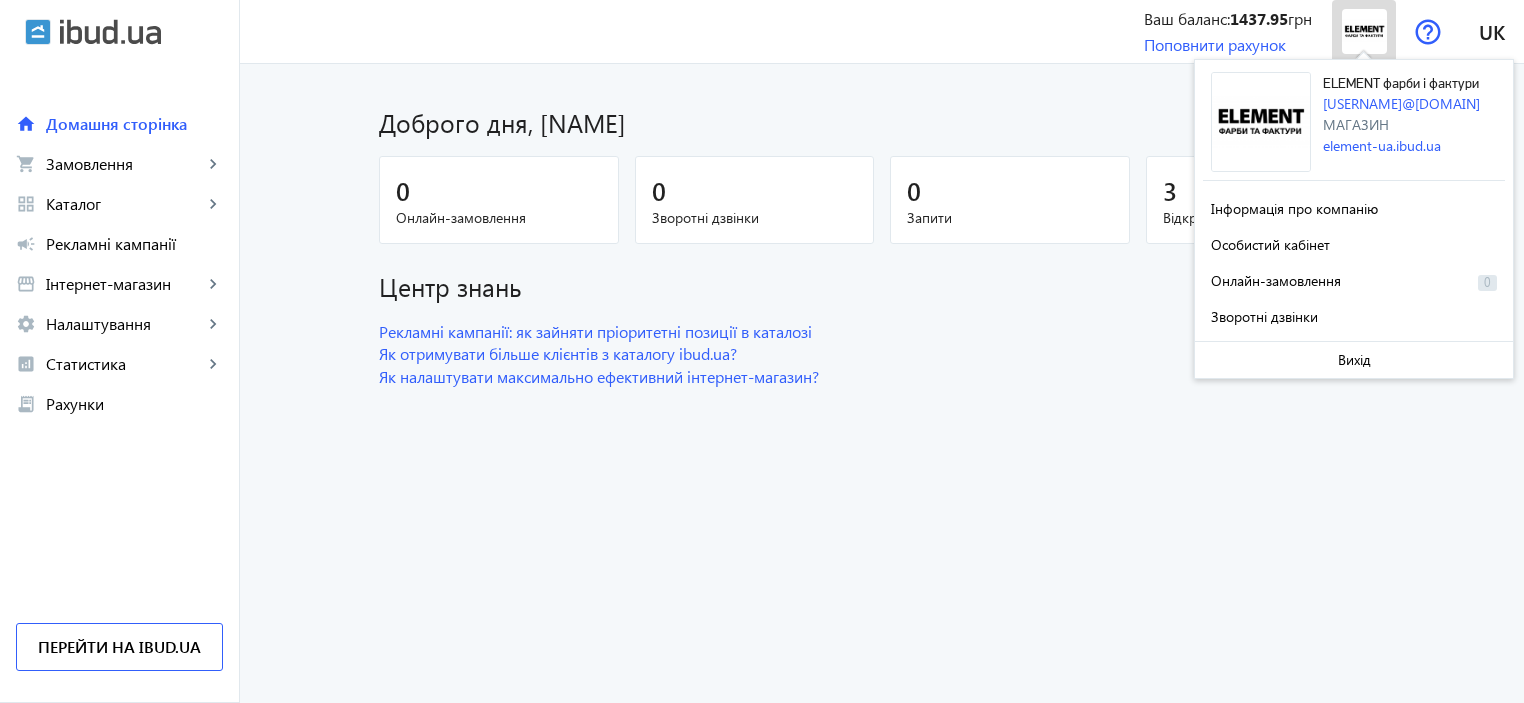 click 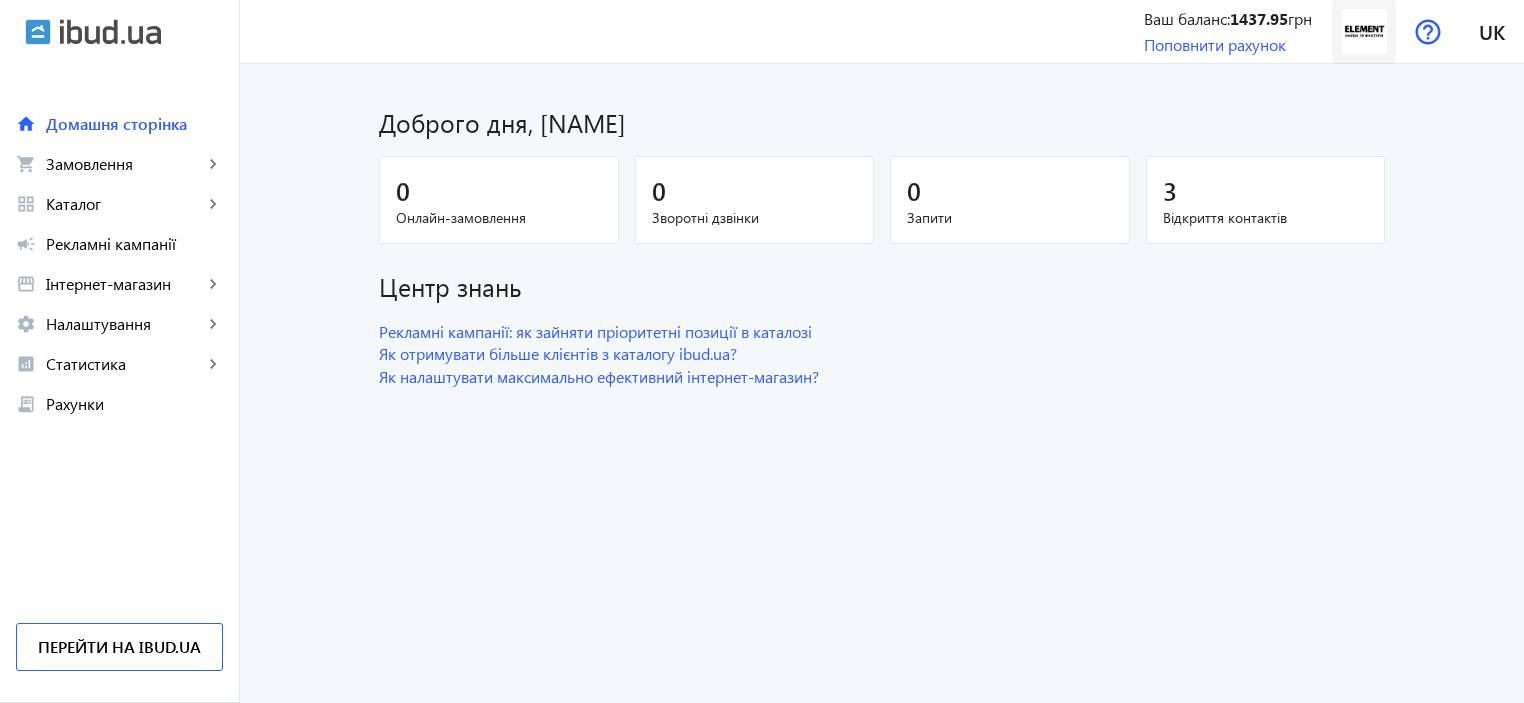 click 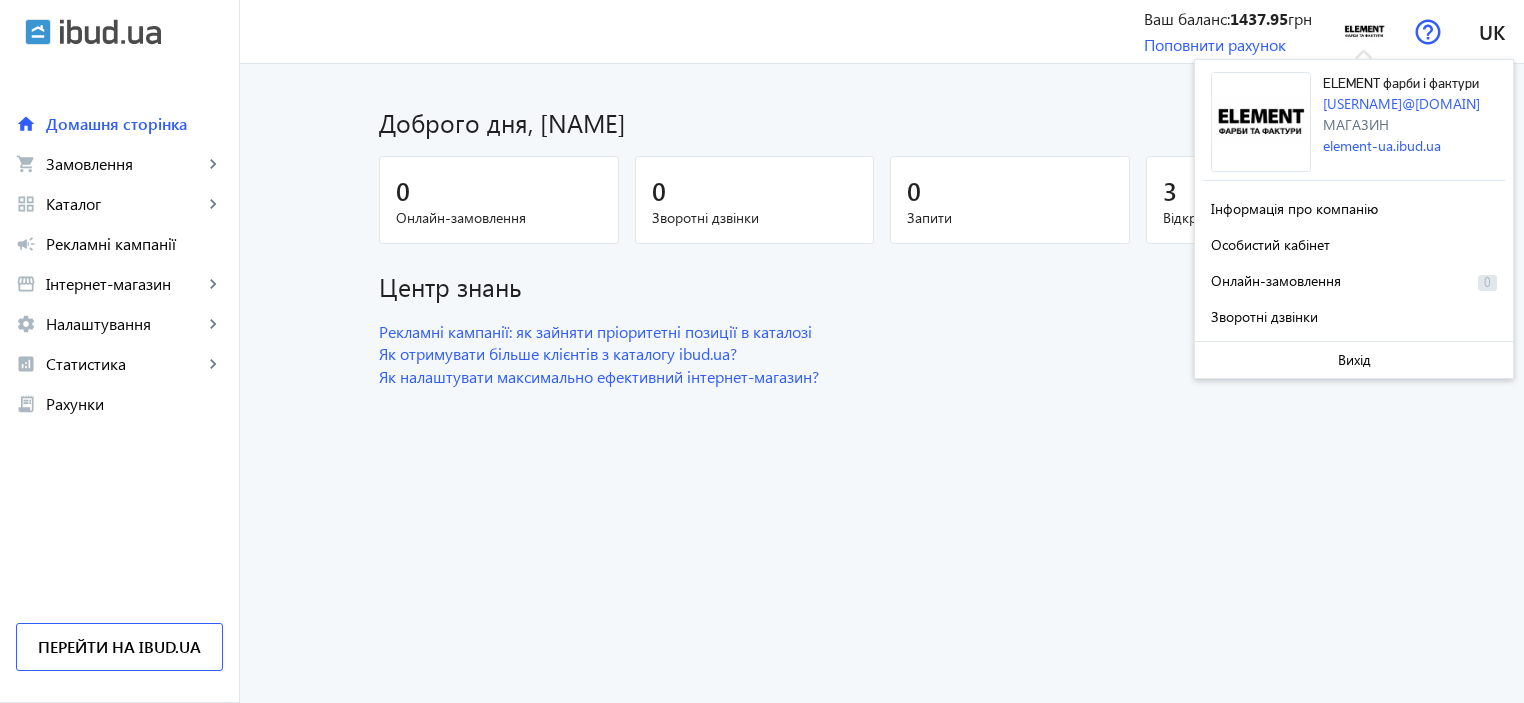 click on "ELEMENT фарби і фактури" 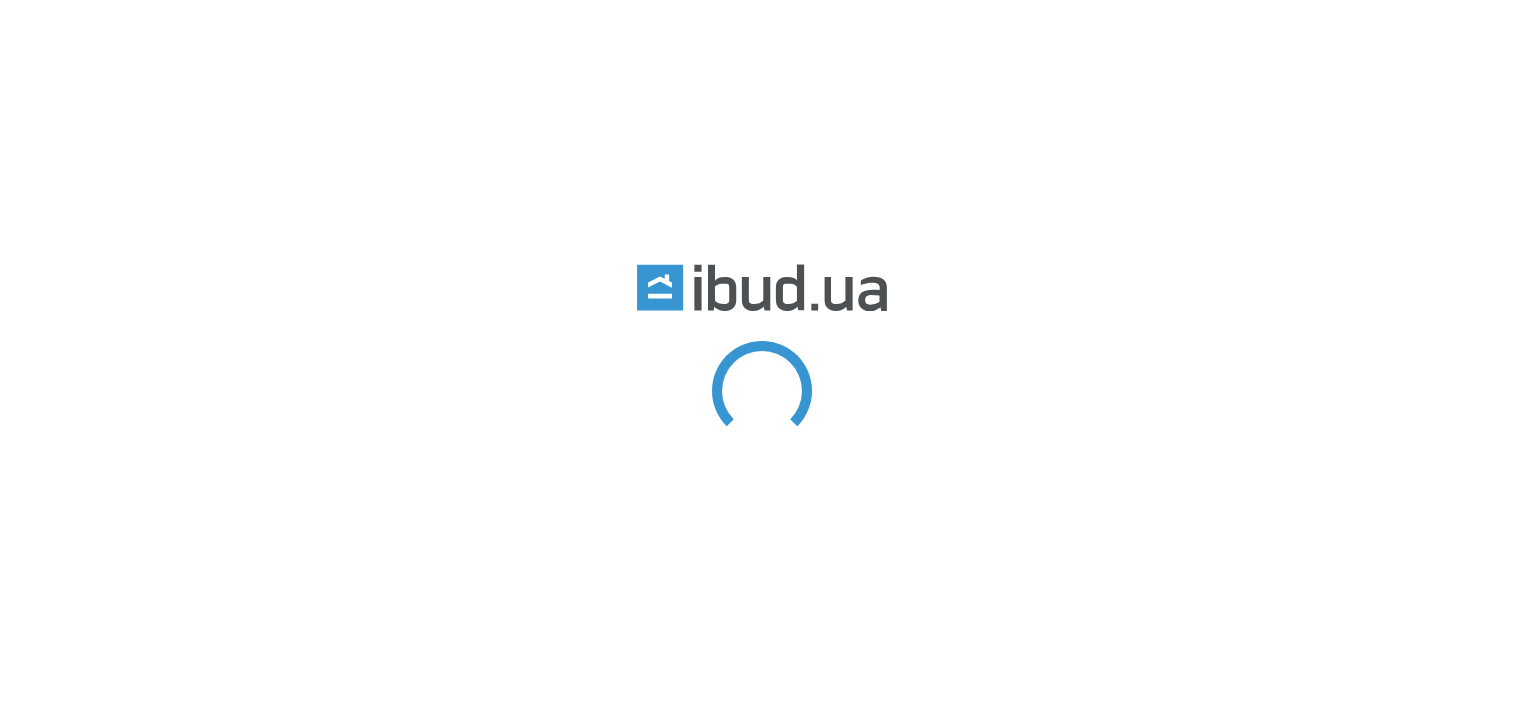 scroll, scrollTop: 0, scrollLeft: 0, axis: both 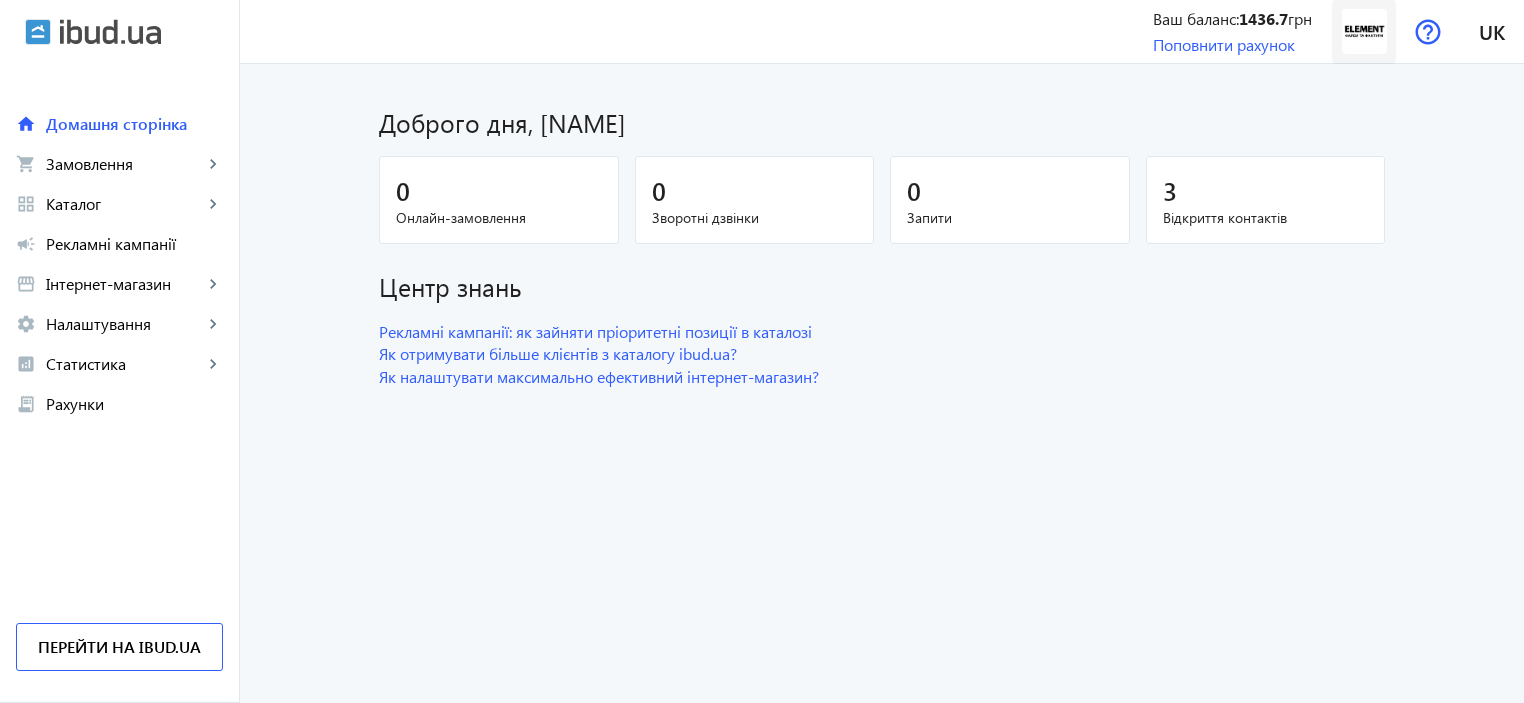 click 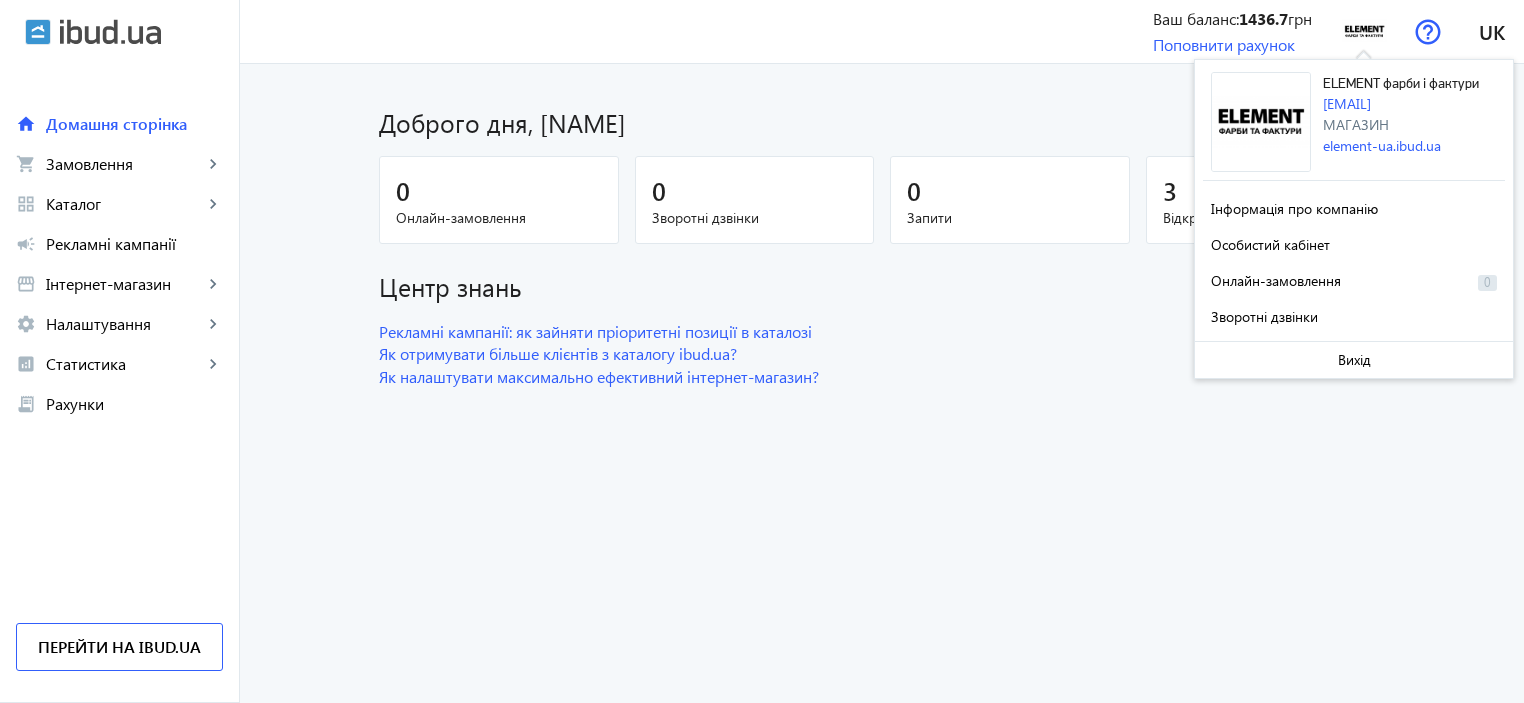 click 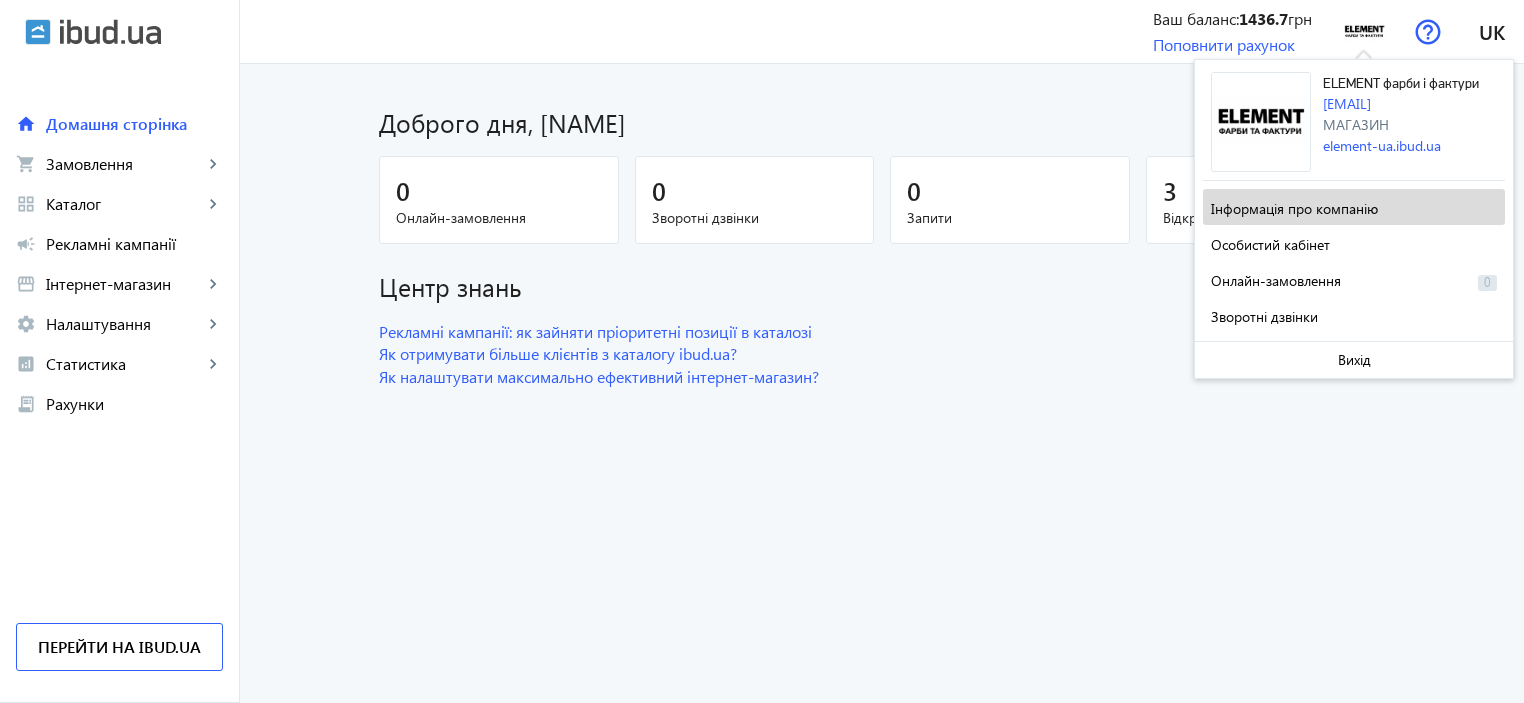 click on "Інформація про компанію" 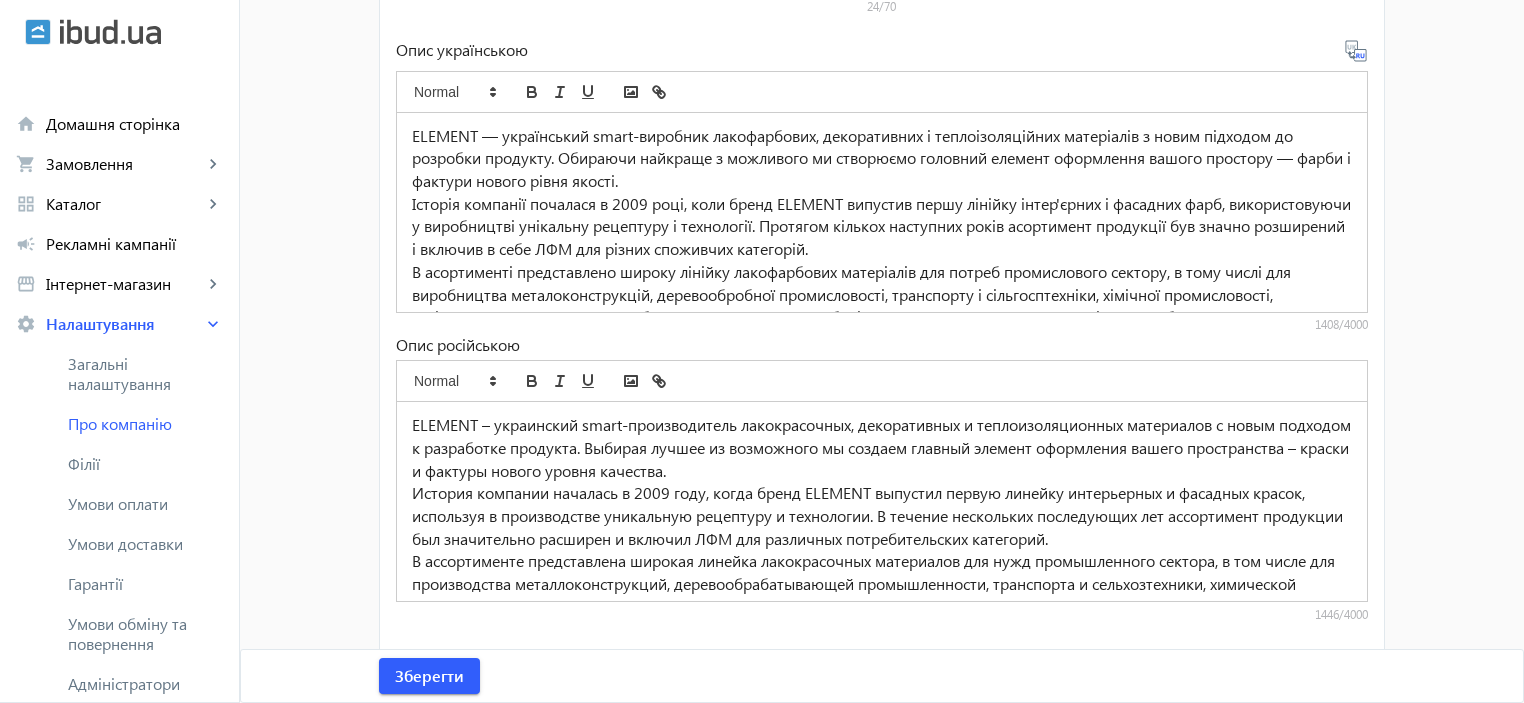 scroll, scrollTop: 740, scrollLeft: 0, axis: vertical 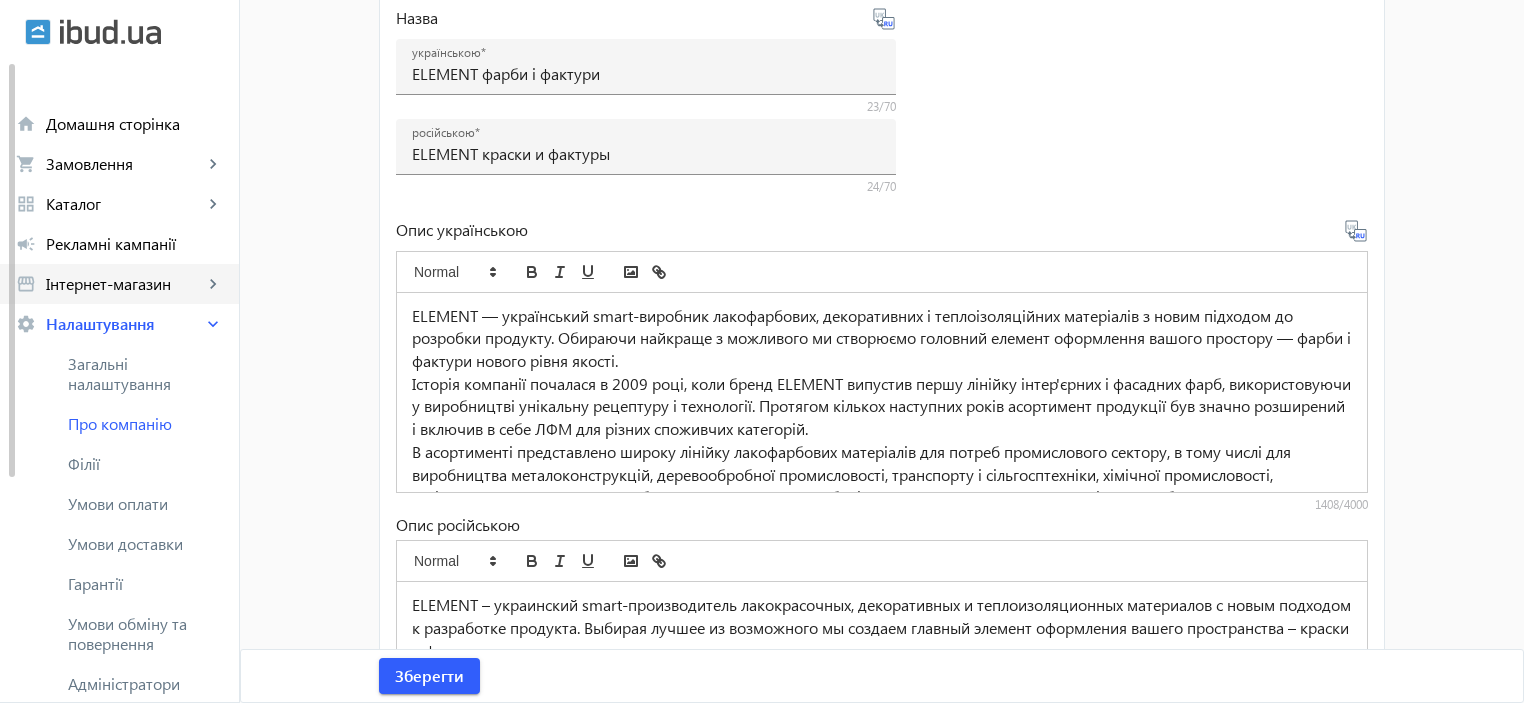 click on "keyboard_arrow_right" 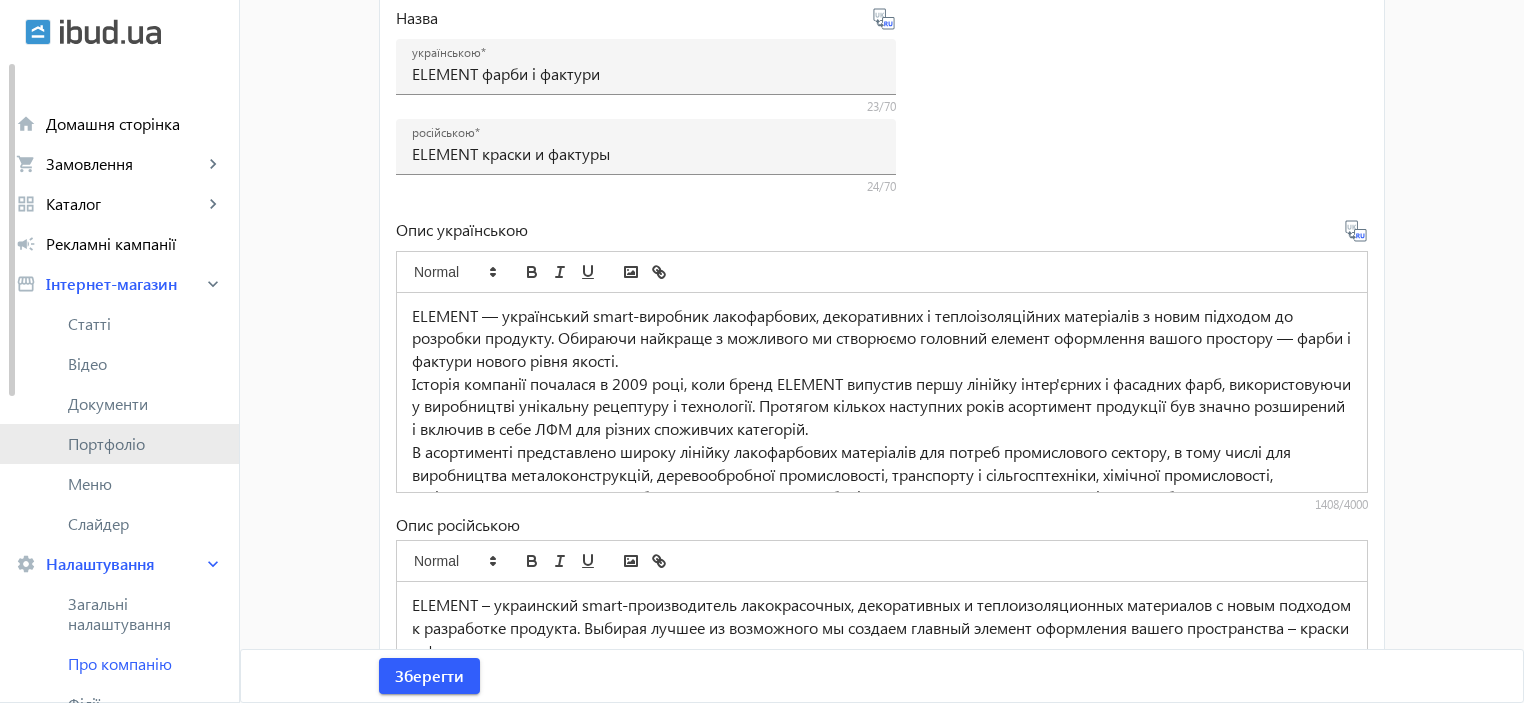 click on "Портфоліо" 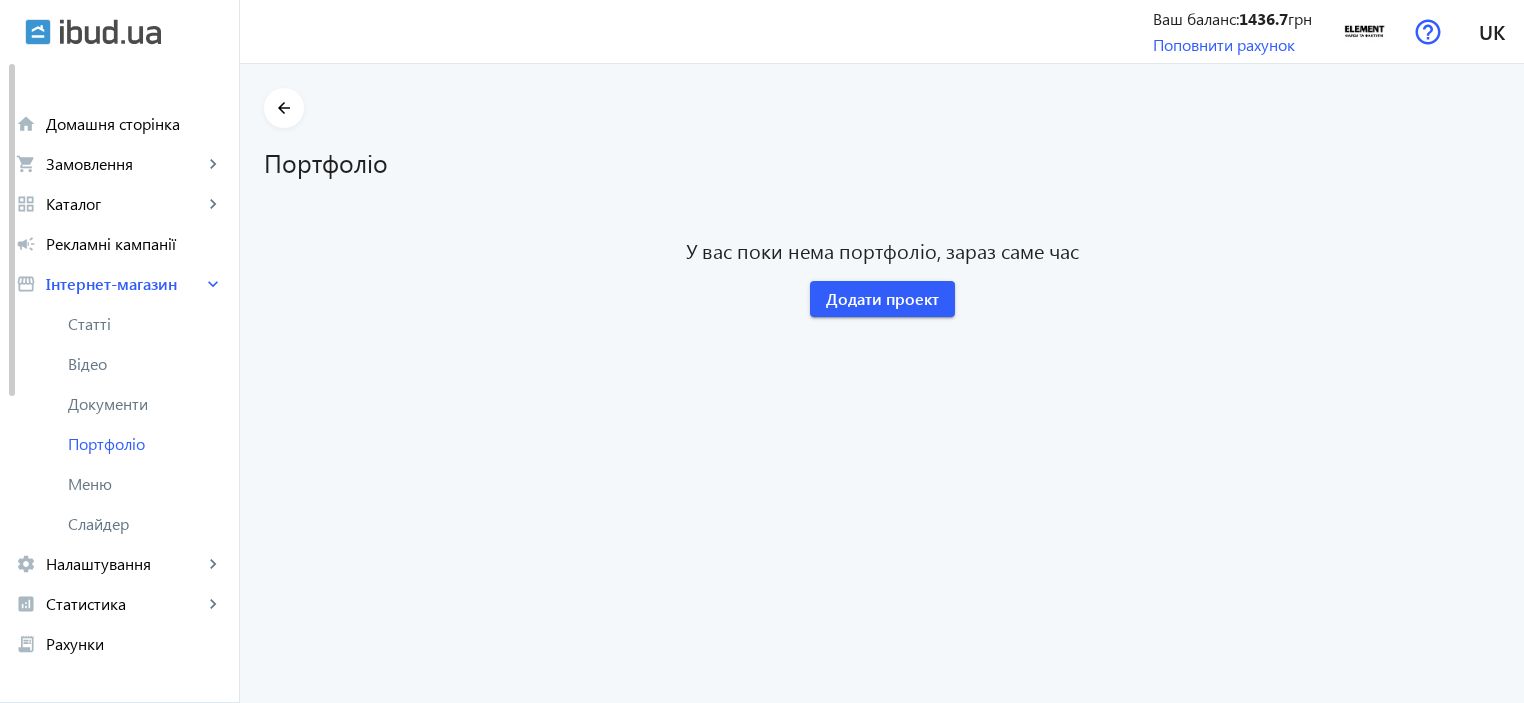 scroll, scrollTop: 0, scrollLeft: 0, axis: both 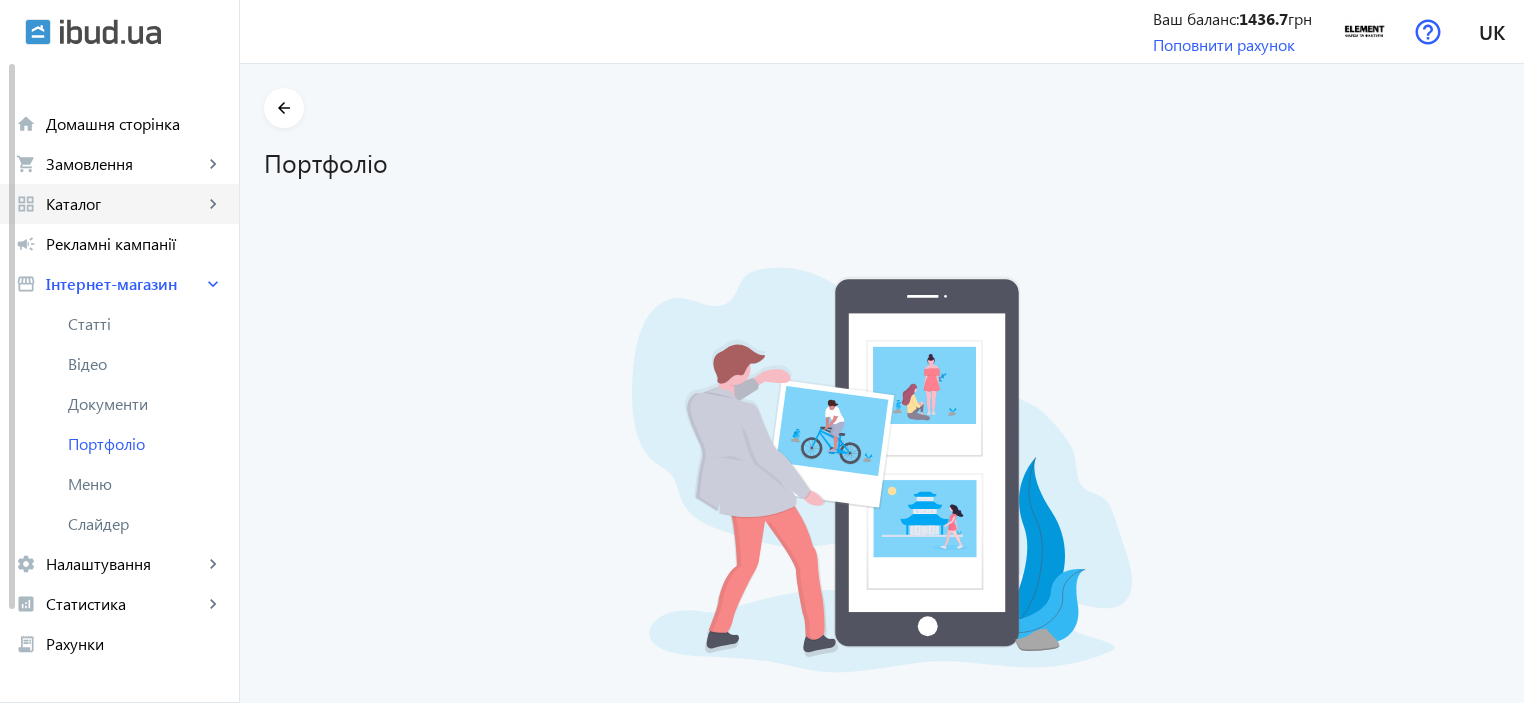 click on "Каталог" 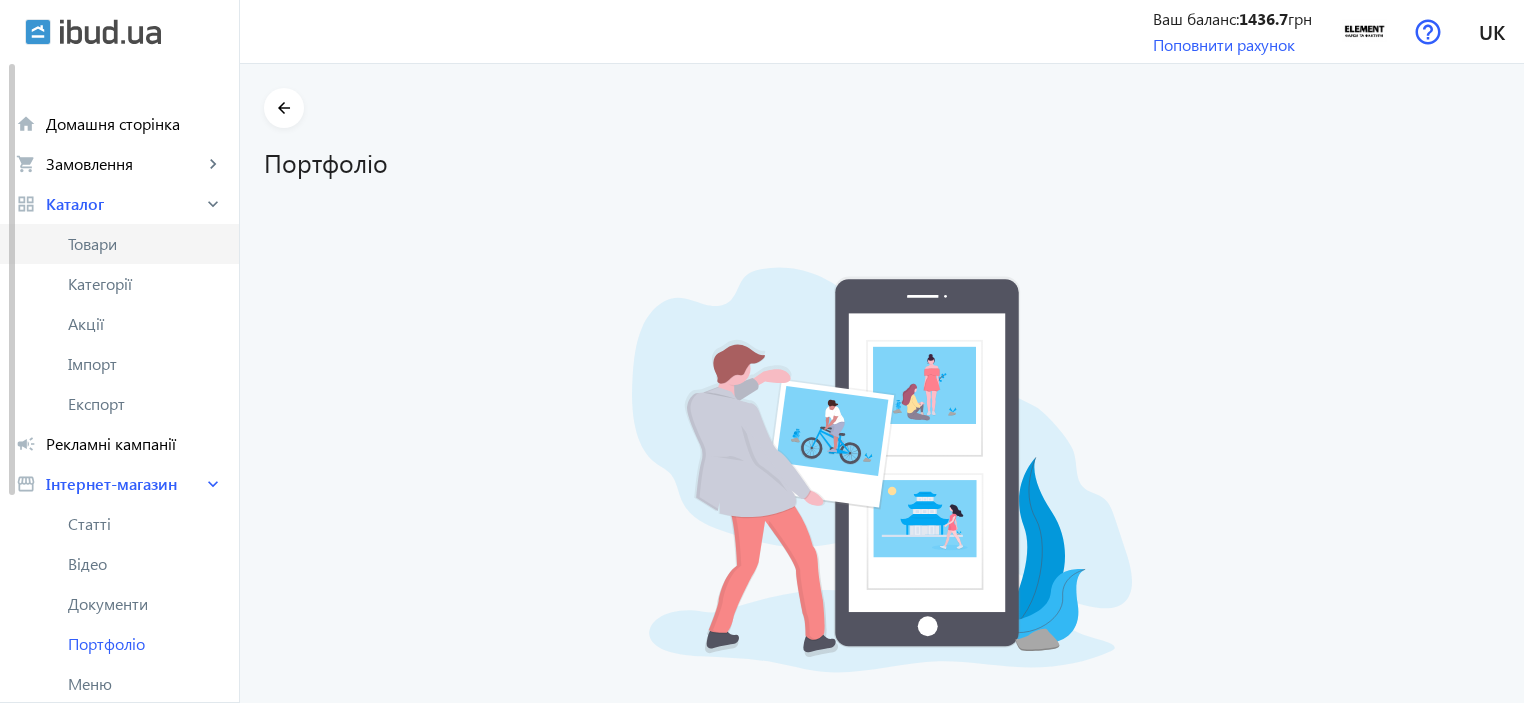 click on "Товари" 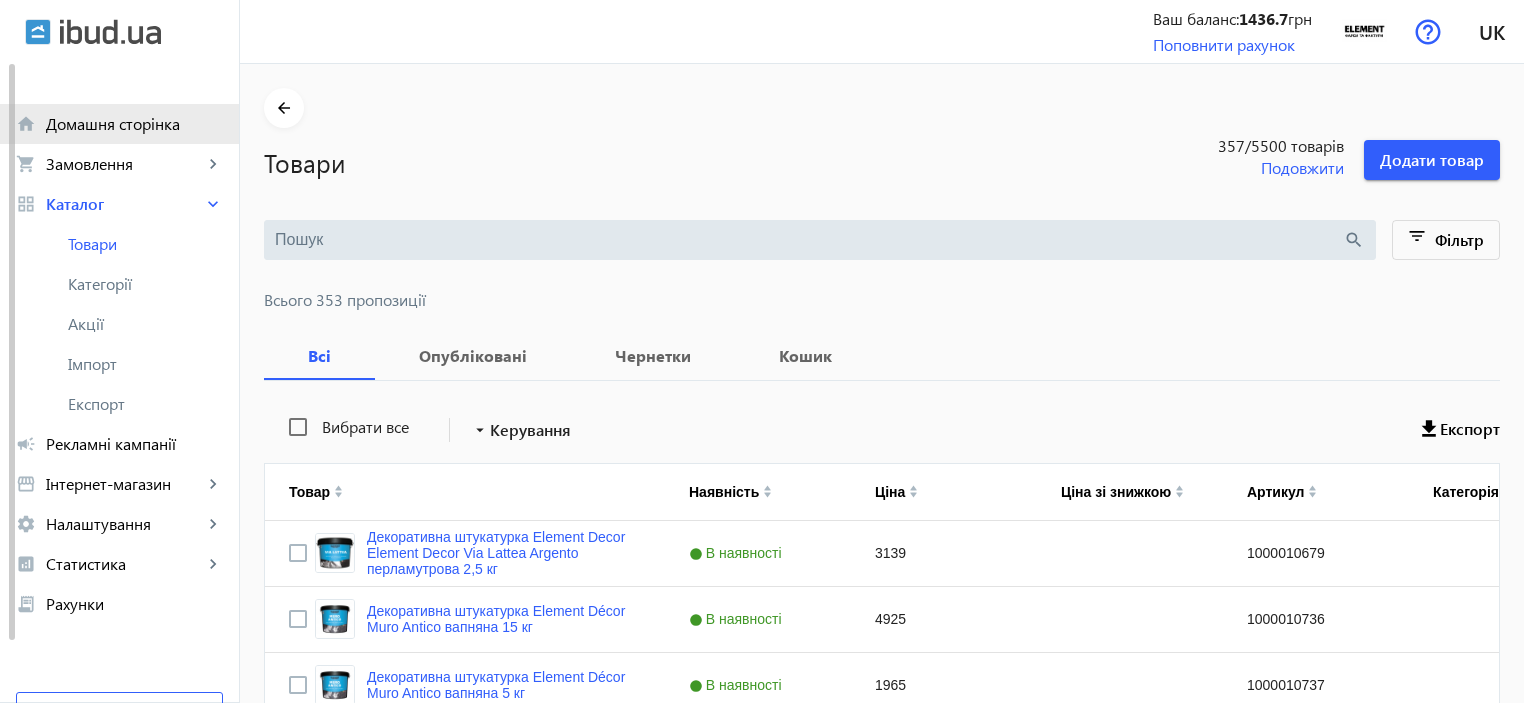 click on "Домашня сторінка" at bounding box center (134, 124) 